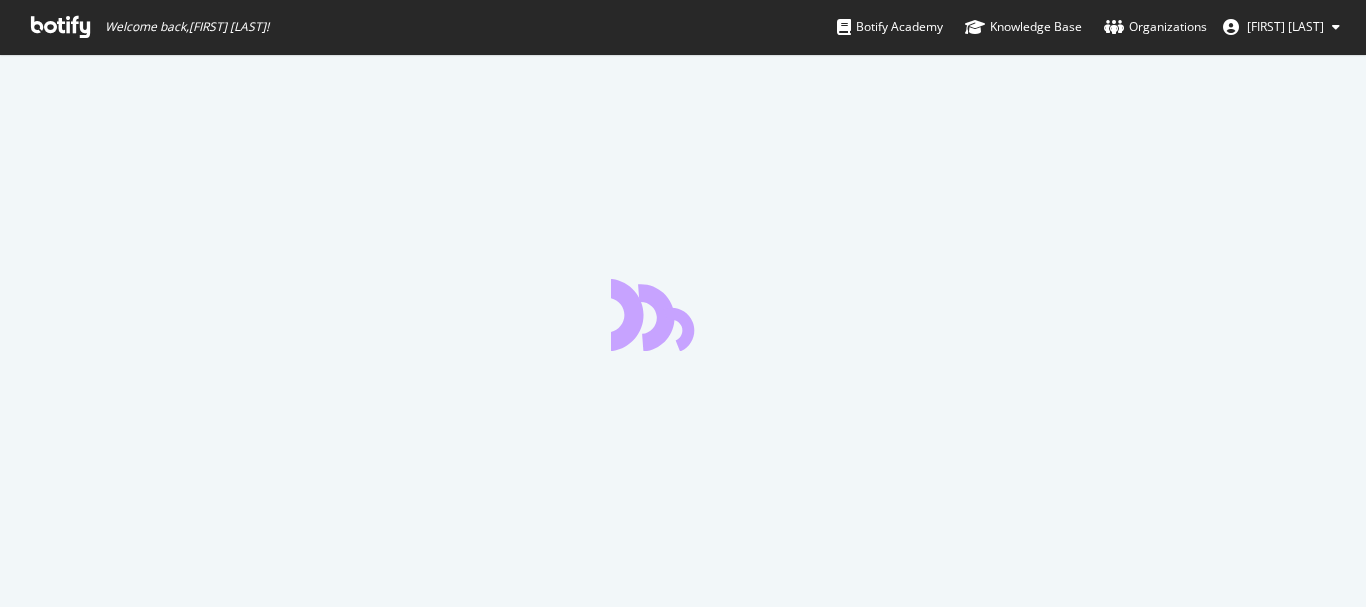 scroll, scrollTop: 0, scrollLeft: 0, axis: both 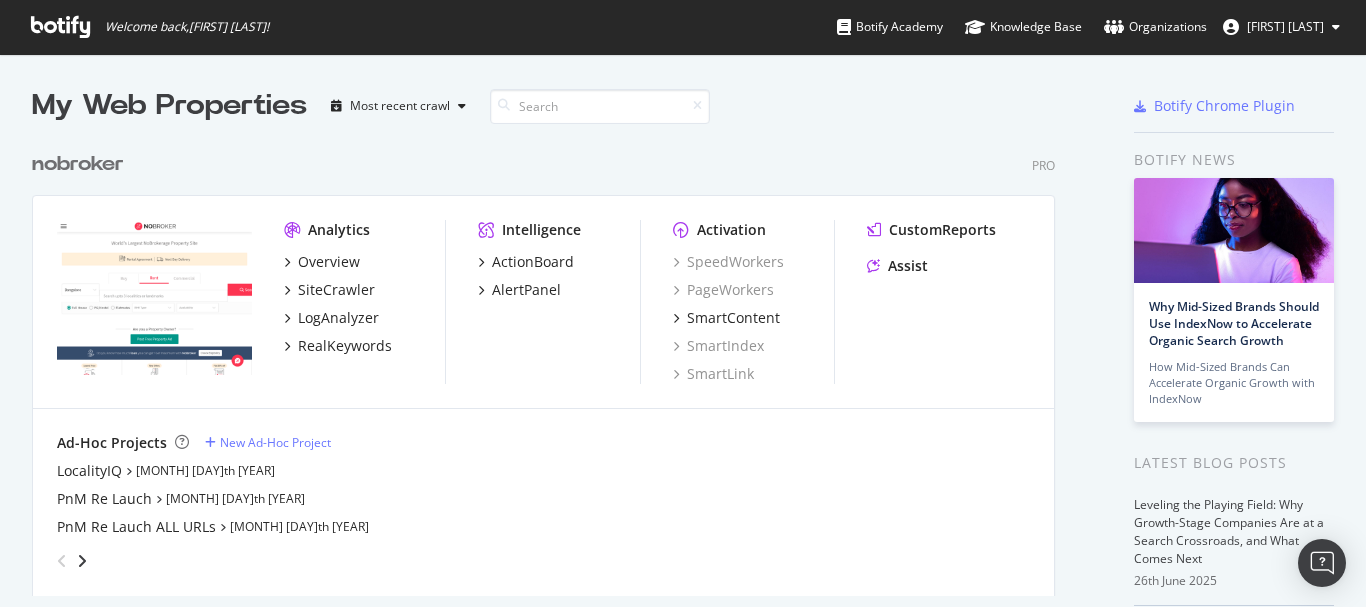 click on "Analytics Overview SiteCrawler LogAnalyzer RealKeywords" at bounding box center [365, 302] 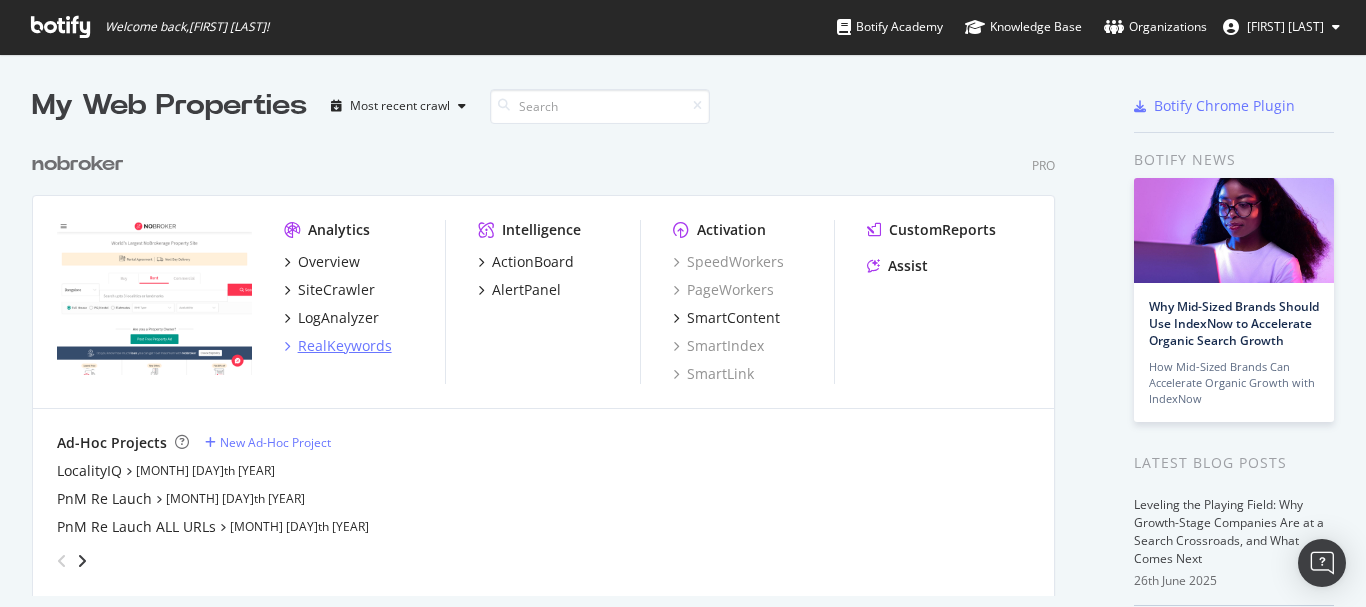click on "RealKeywords" at bounding box center (345, 346) 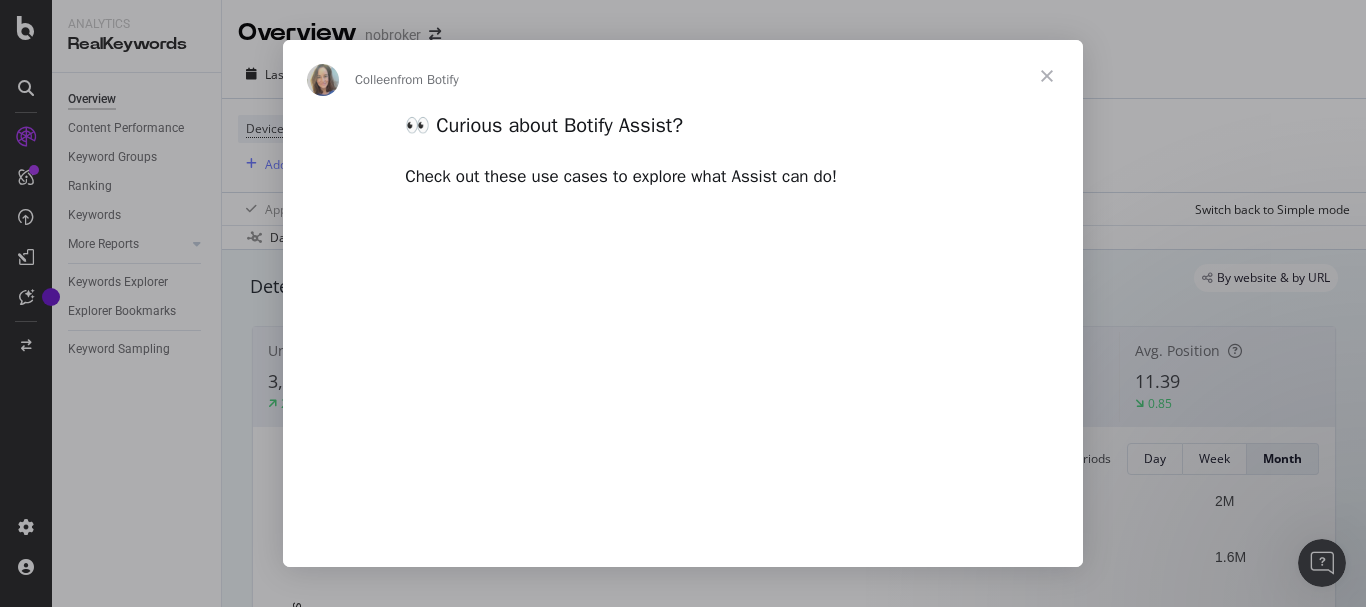 scroll, scrollTop: 0, scrollLeft: 0, axis: both 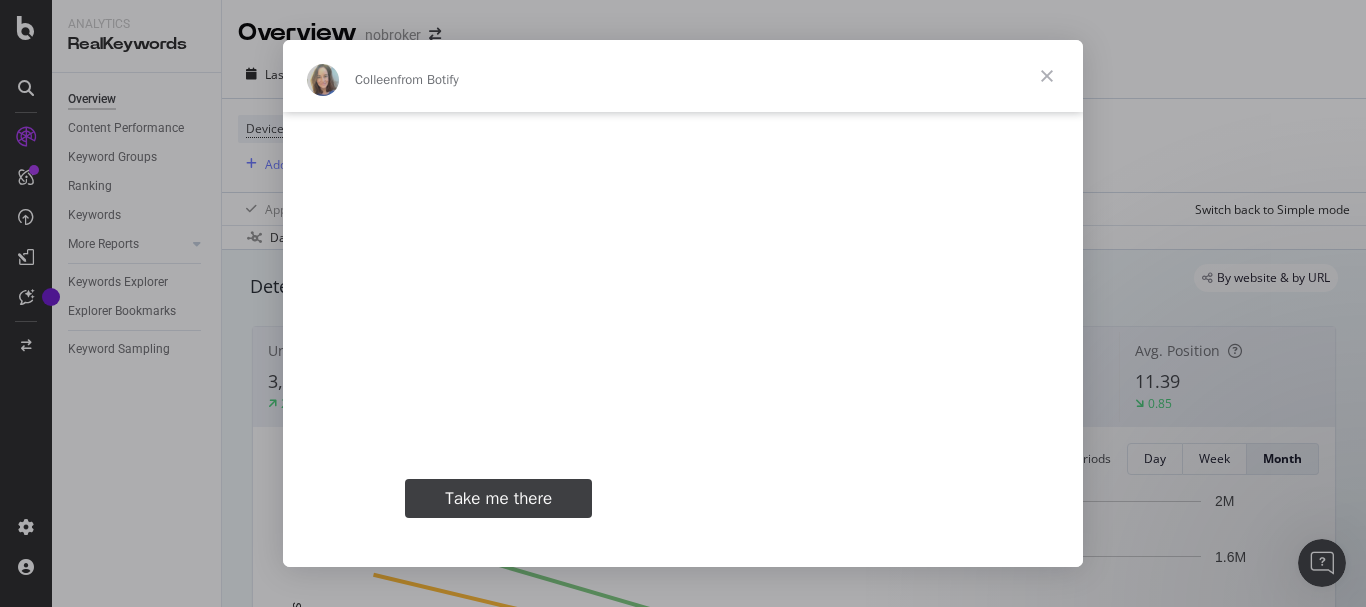 click on "Take me there" at bounding box center (498, 498) 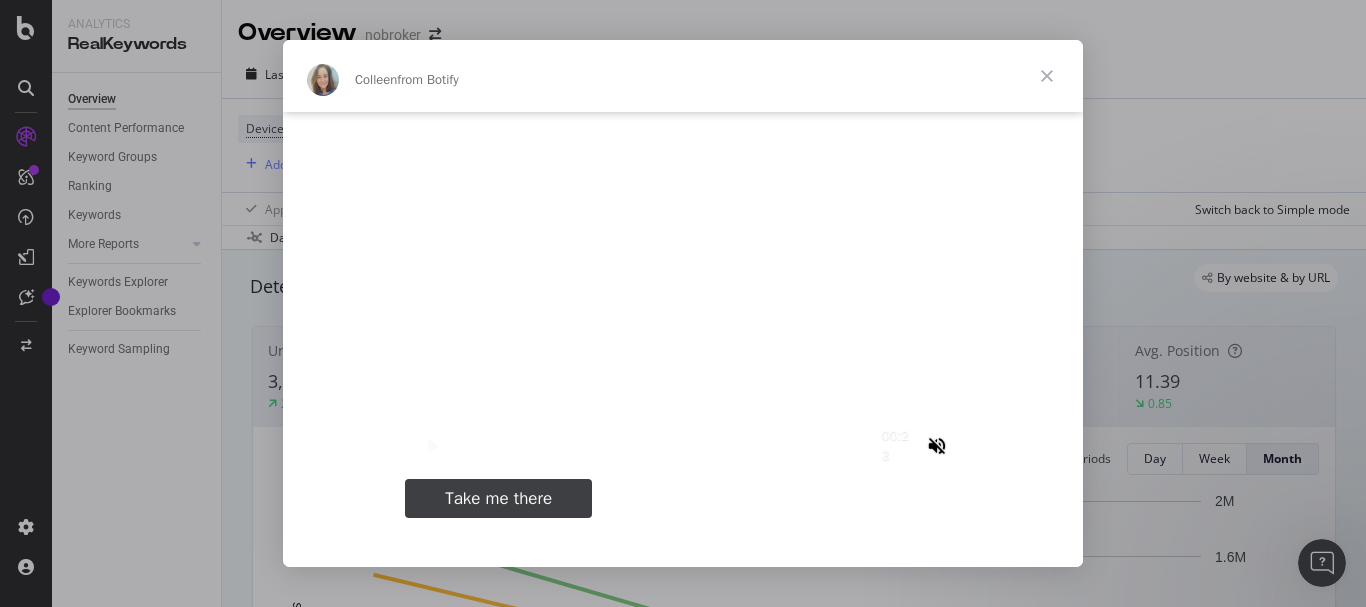 click at bounding box center [1047, 76] 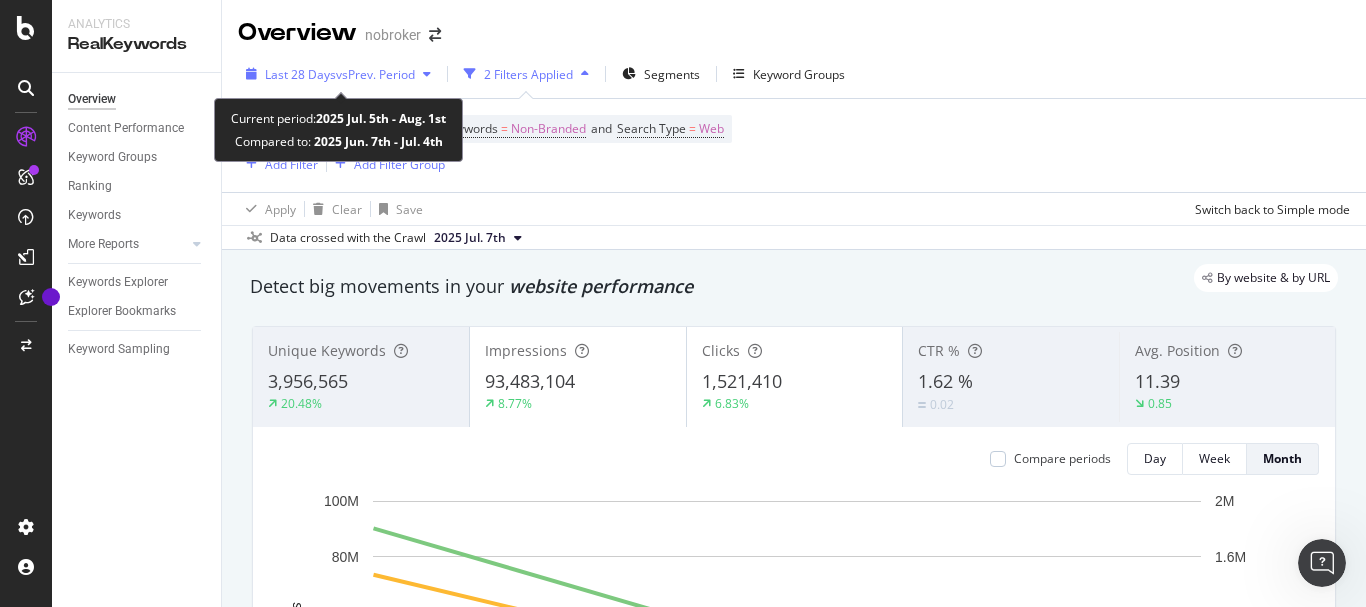 click on "vs  Prev. Period" at bounding box center (375, 74) 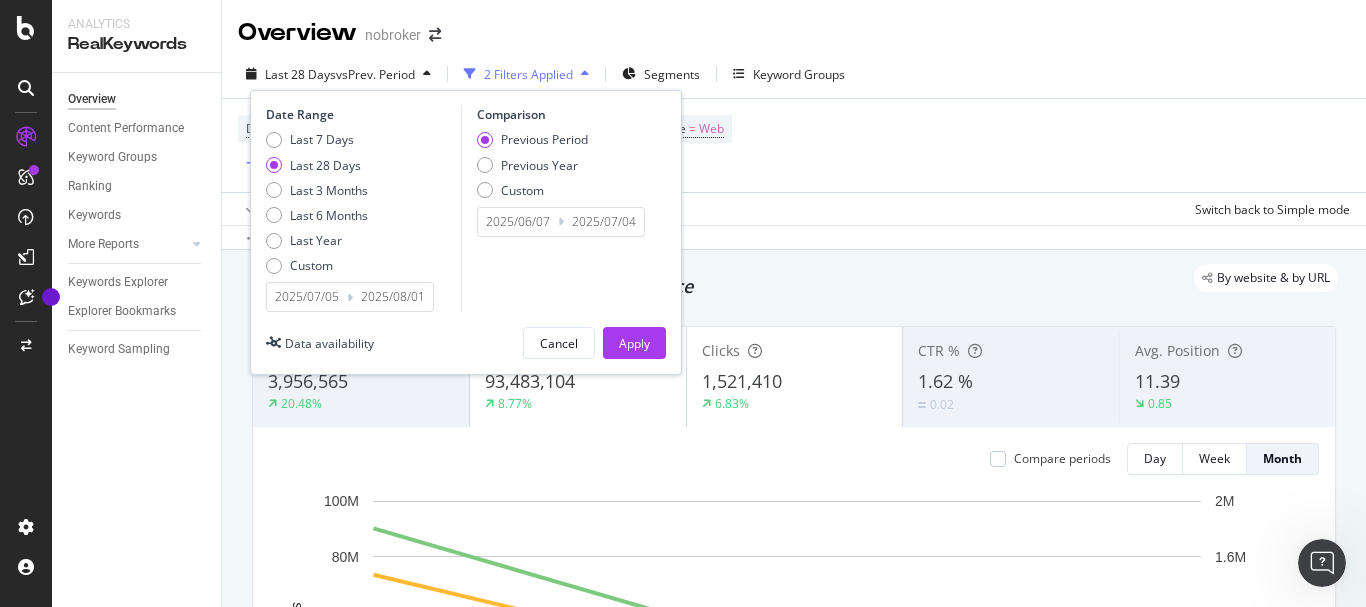click on "2025/07/05" at bounding box center (307, 297) 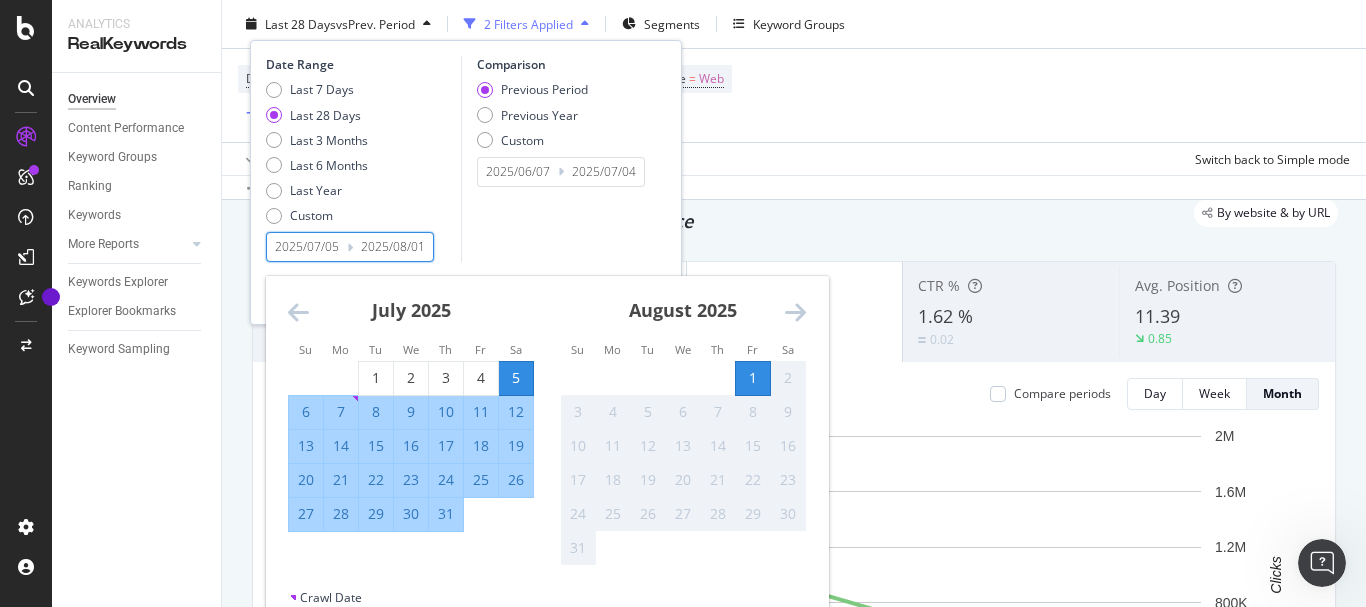 scroll, scrollTop: 100, scrollLeft: 0, axis: vertical 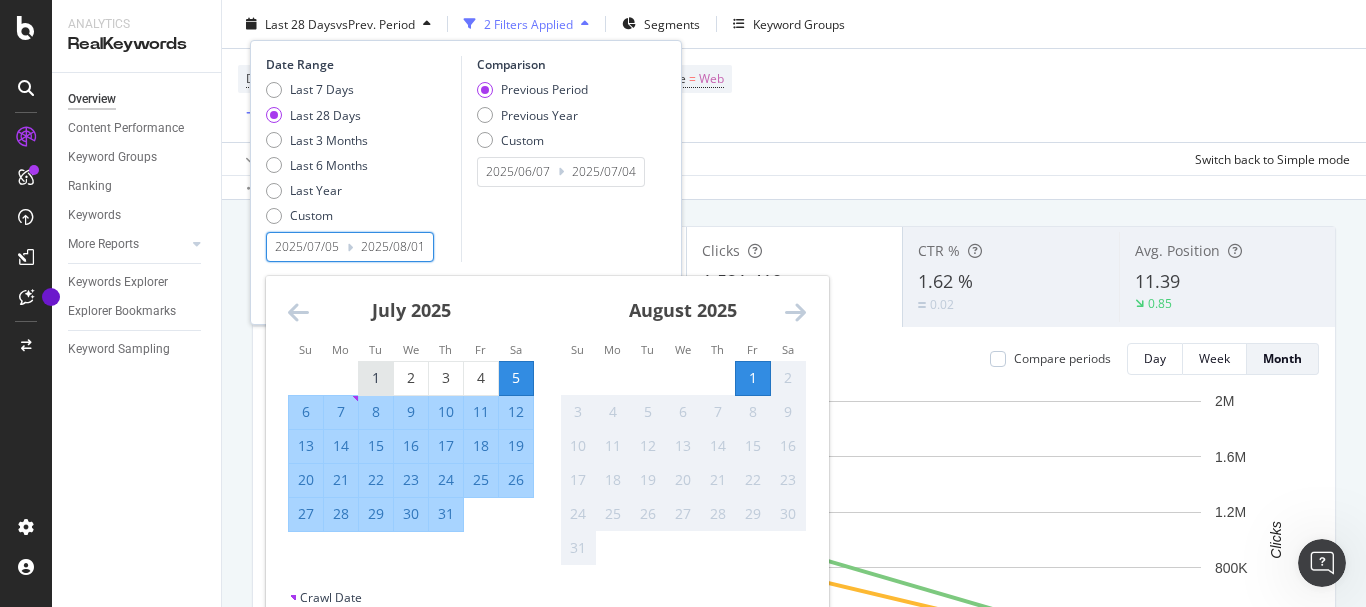 click on "1" at bounding box center (376, 378) 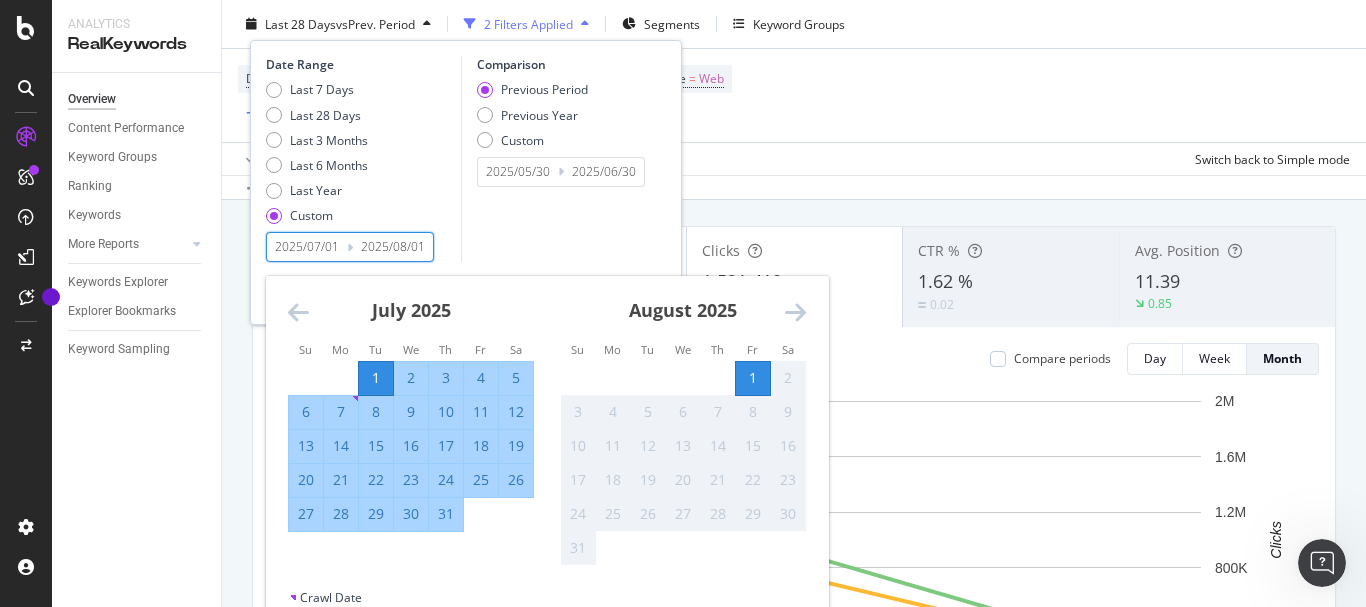 click on "31" at bounding box center (446, 514) 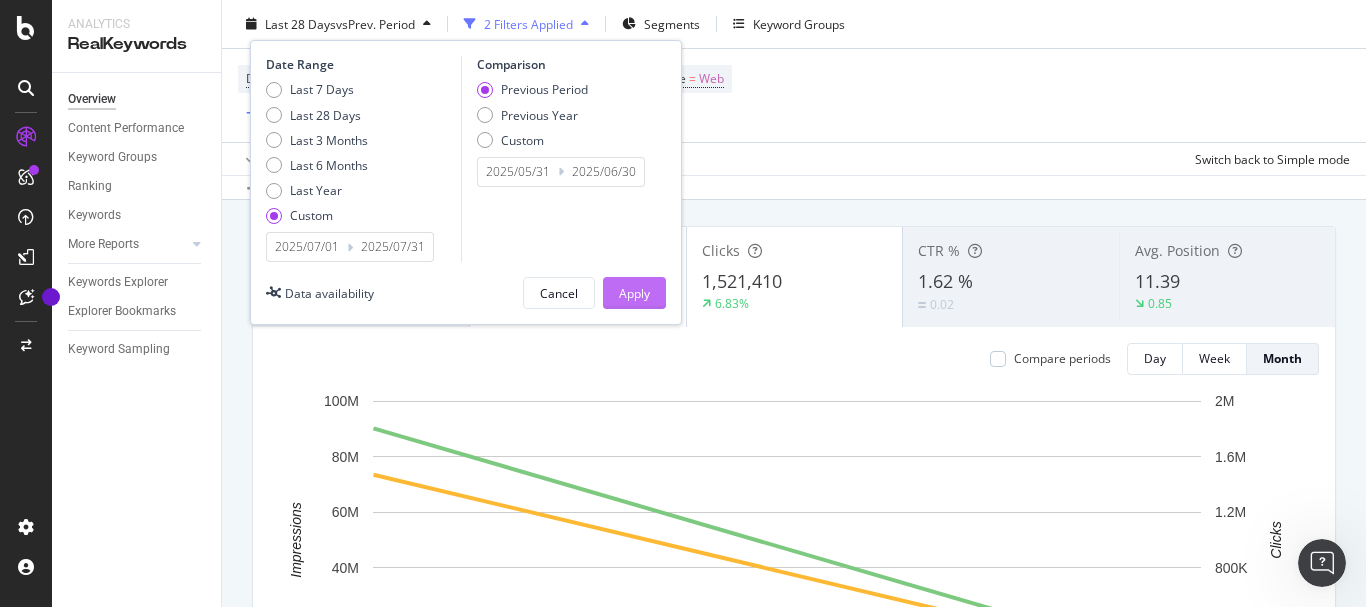 click on "Apply" at bounding box center [634, 293] 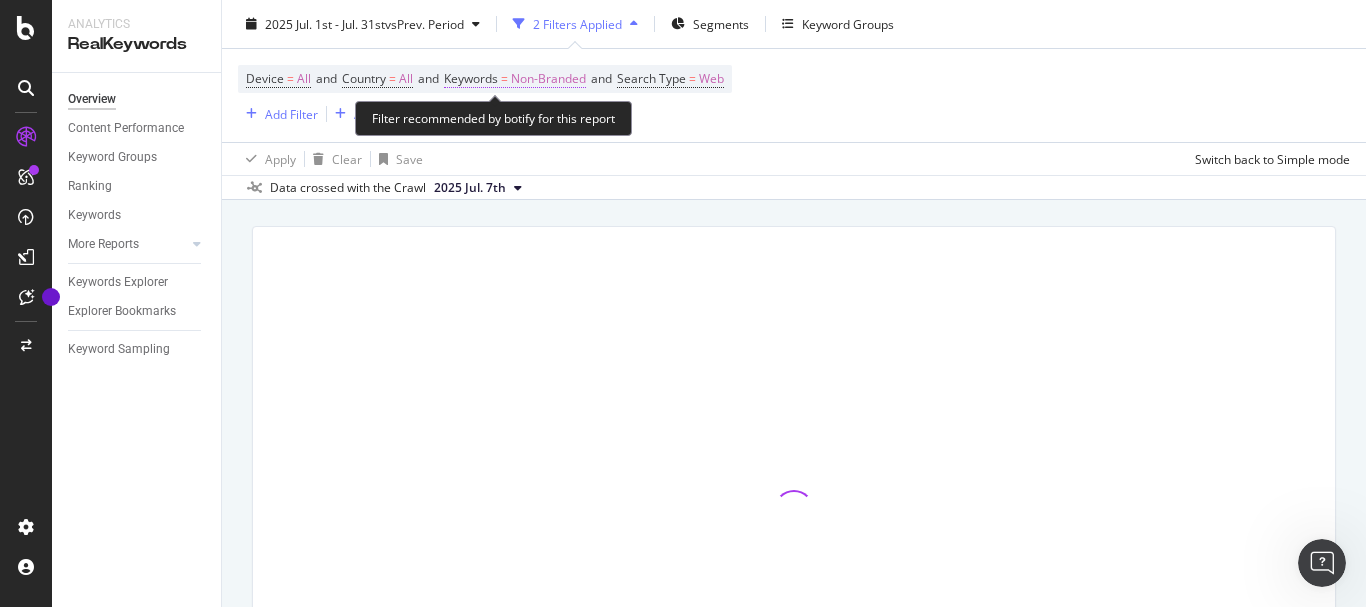 click on "Non-Branded" at bounding box center [548, 79] 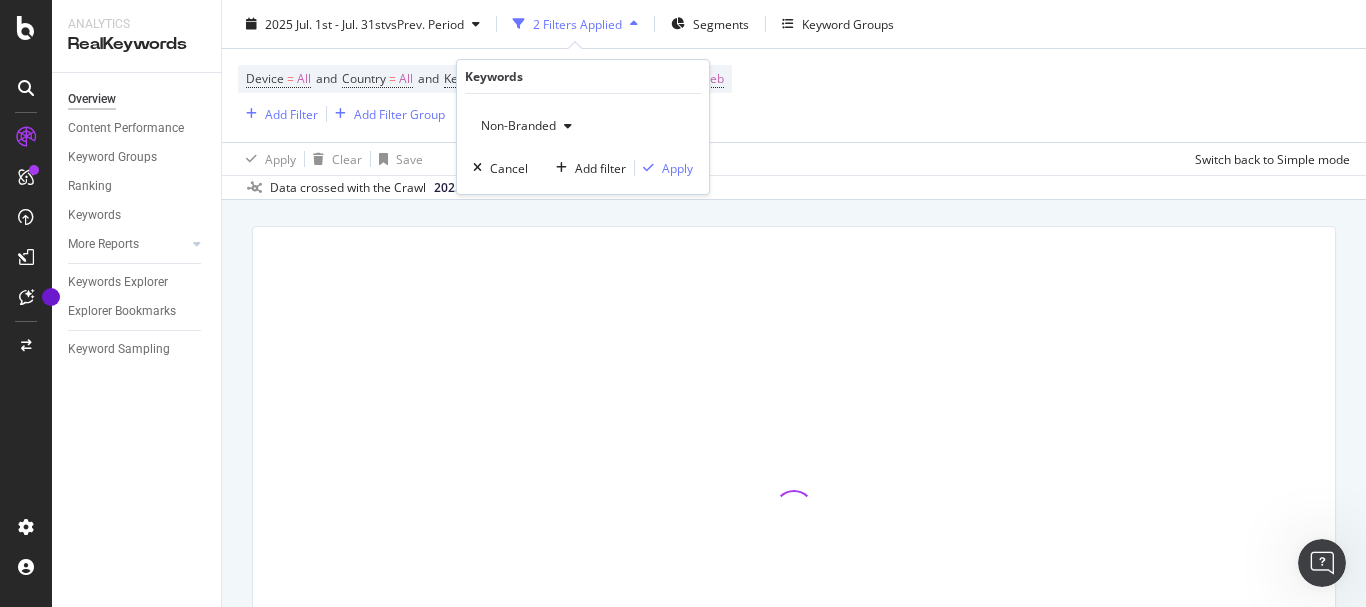 click on "Non-Branded" at bounding box center (514, 125) 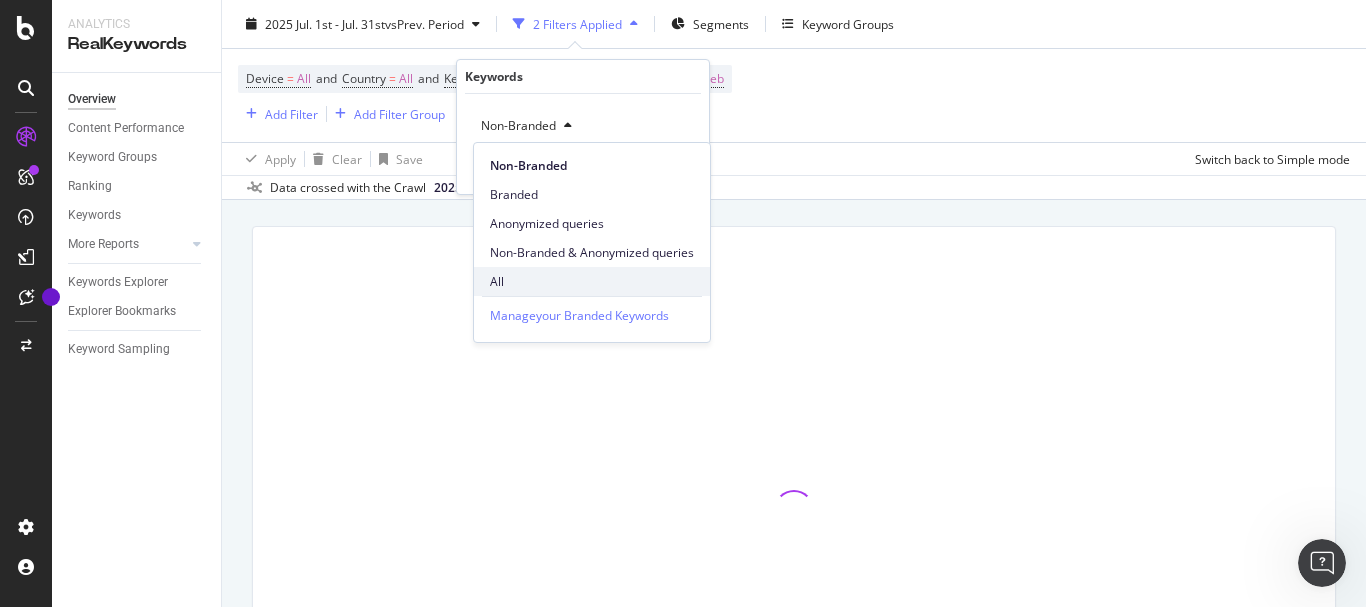 click on "All" at bounding box center [592, 282] 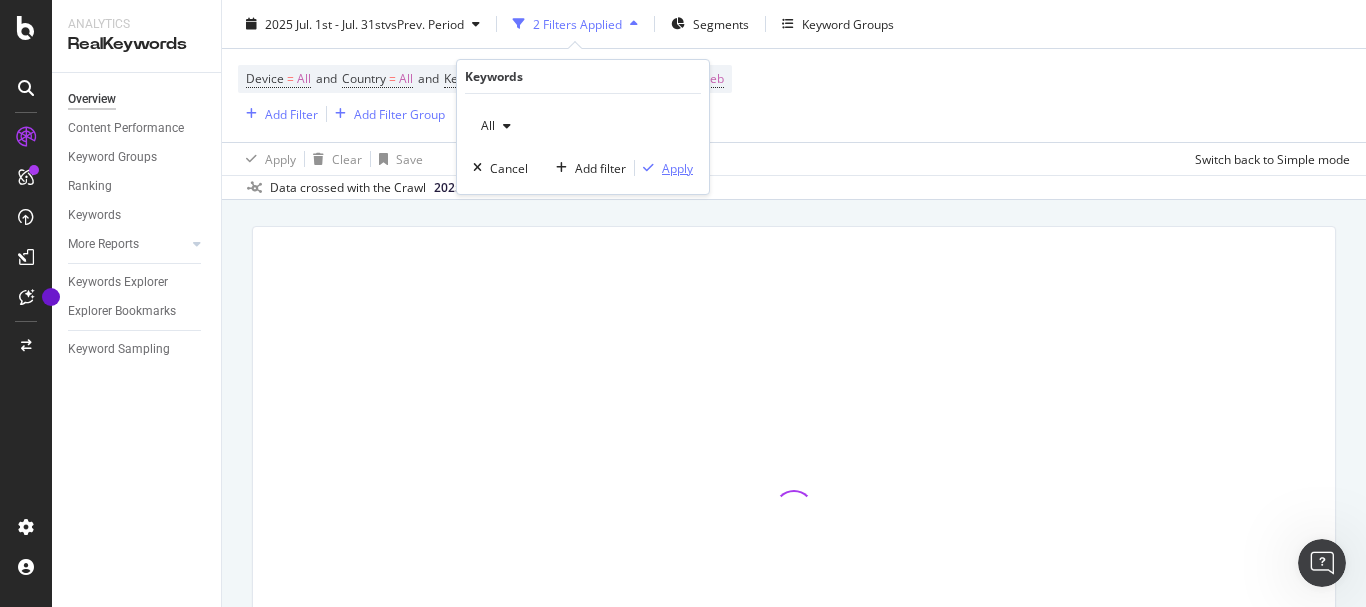 click on "Apply" at bounding box center [677, 168] 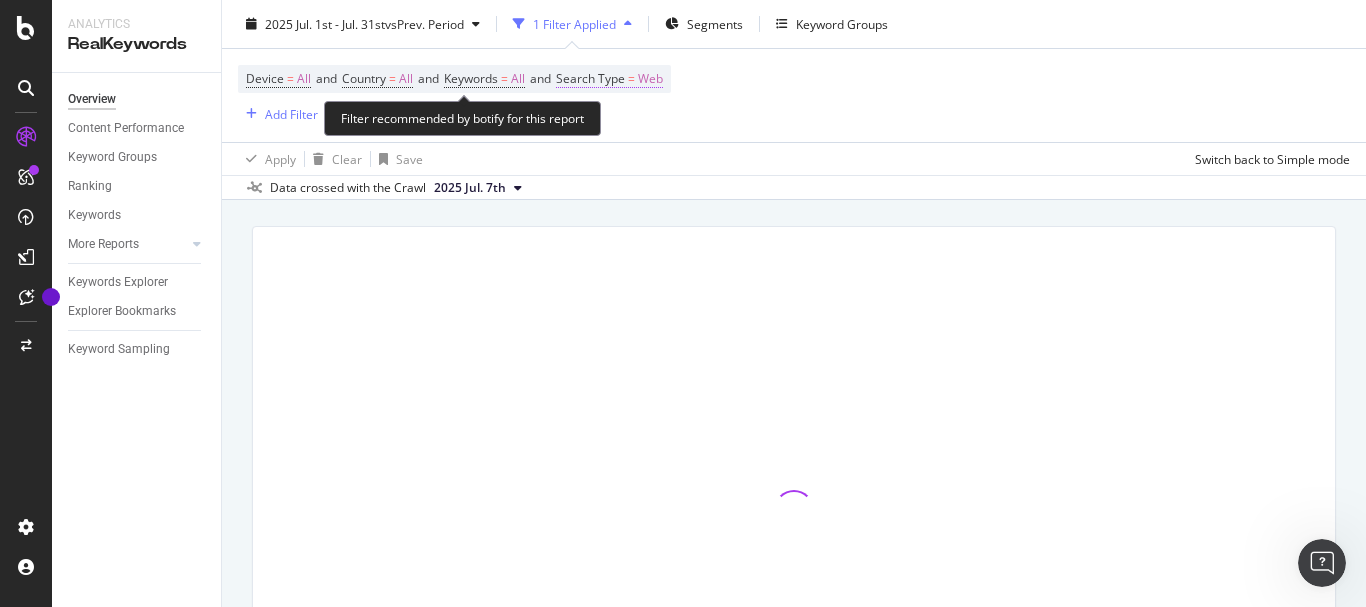click on "Search Type   =     Web" at bounding box center [609, 79] 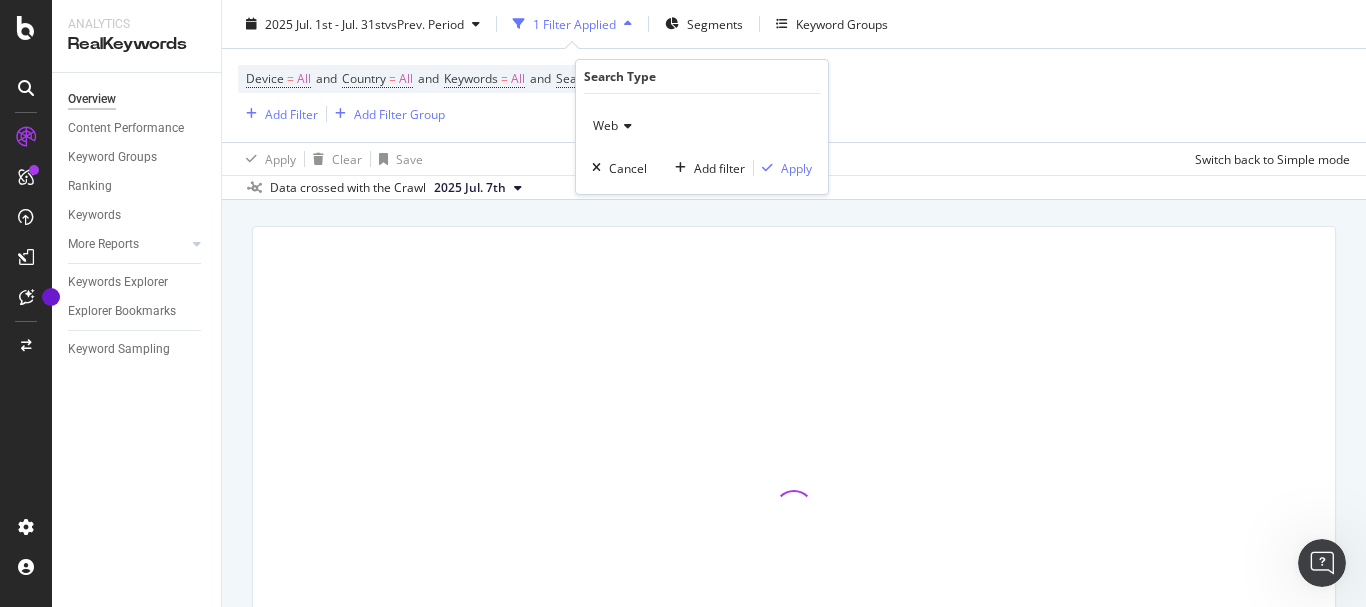 click on "Web" at bounding box center (605, 125) 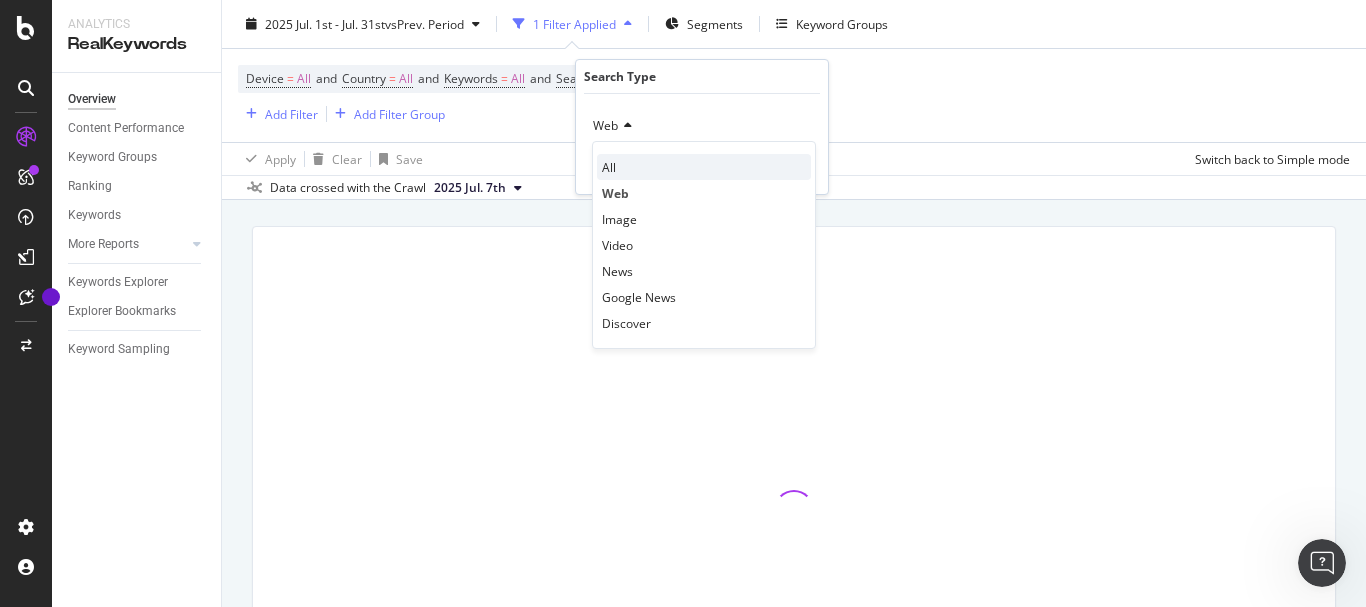click on "All" at bounding box center [704, 167] 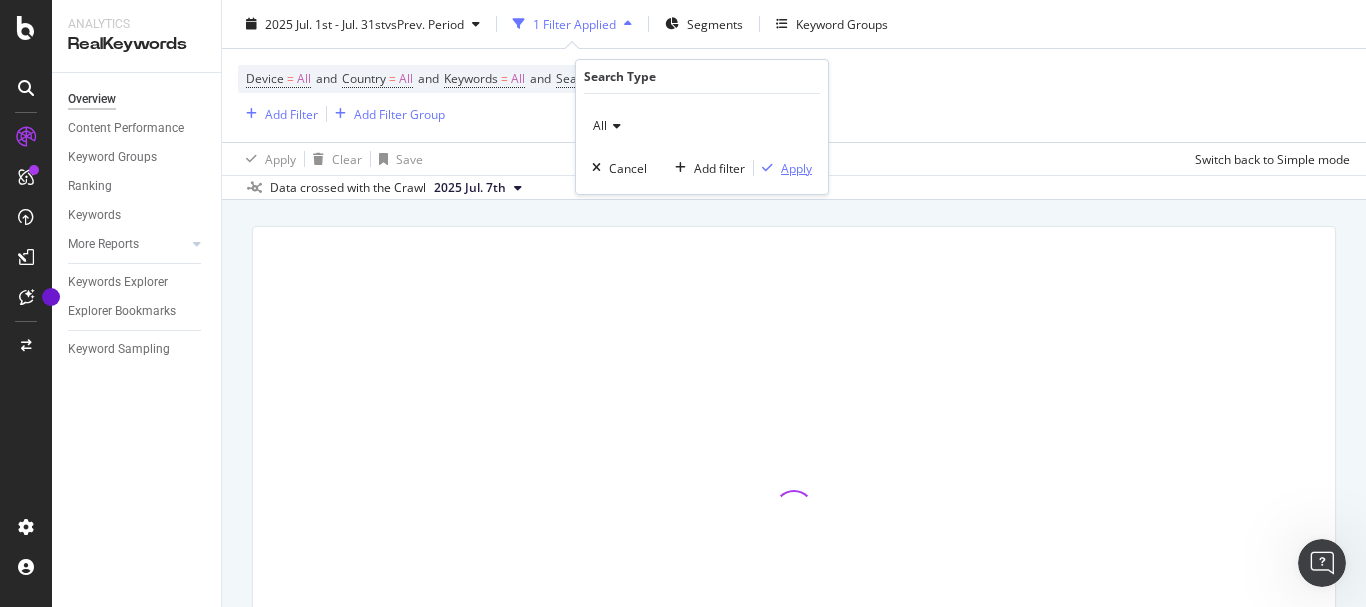 click on "Apply" at bounding box center [796, 168] 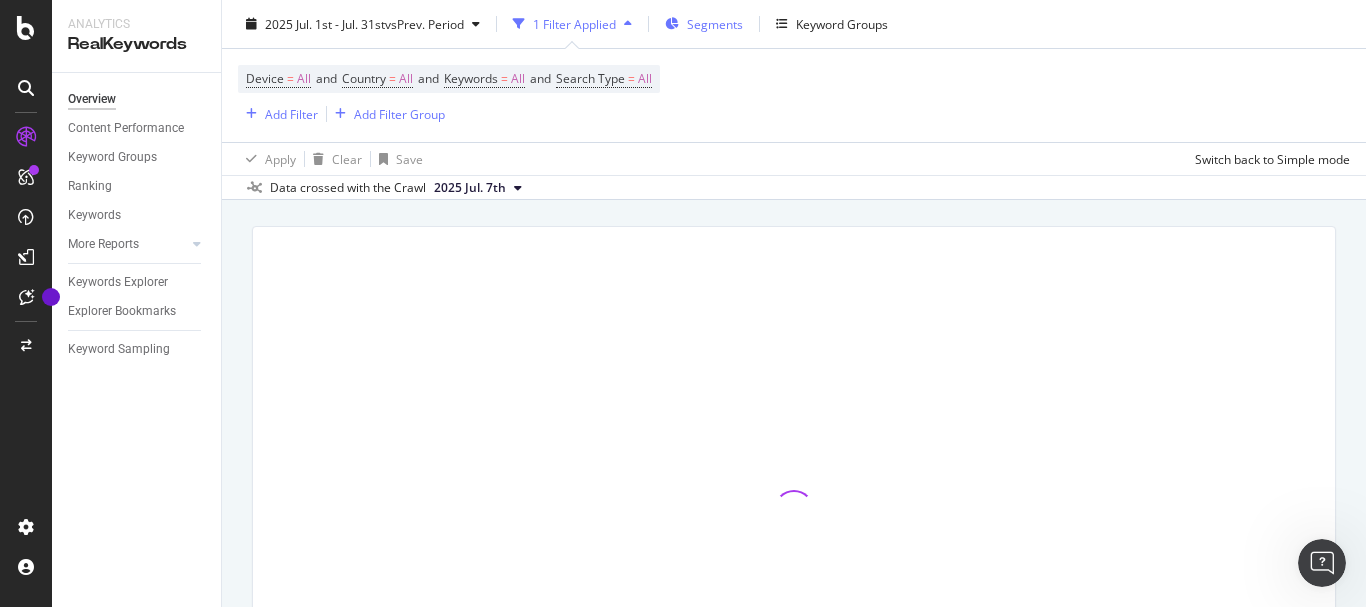 click on "Segments" at bounding box center (715, 23) 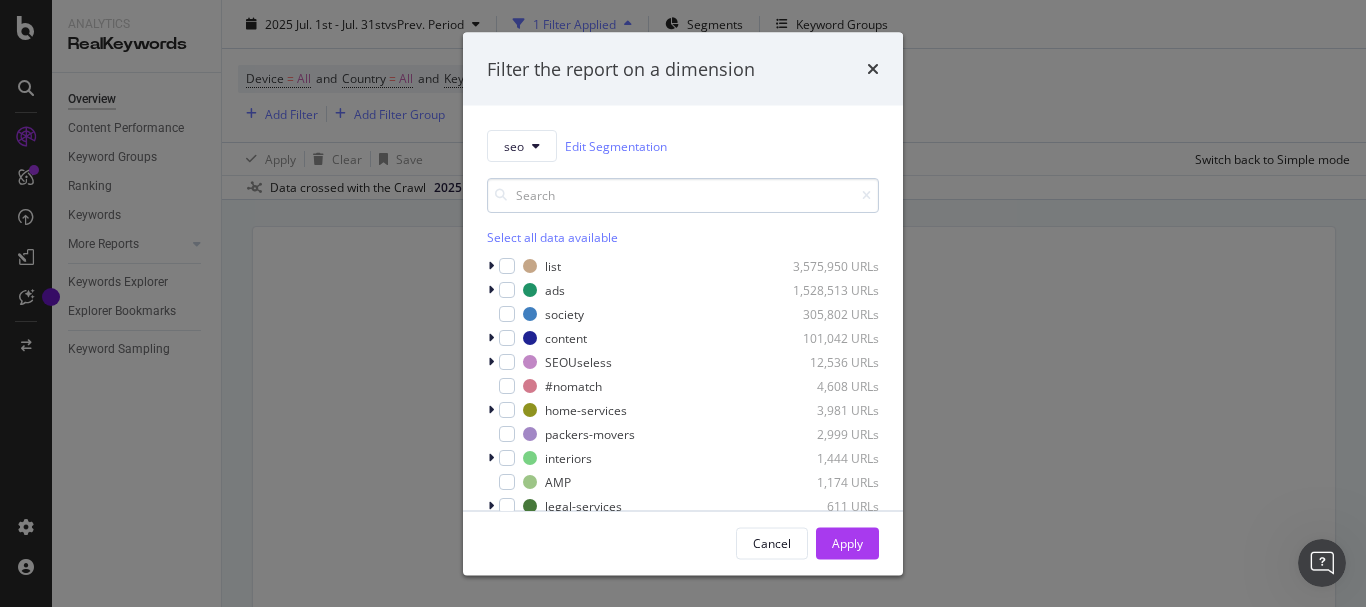click at bounding box center [683, 195] 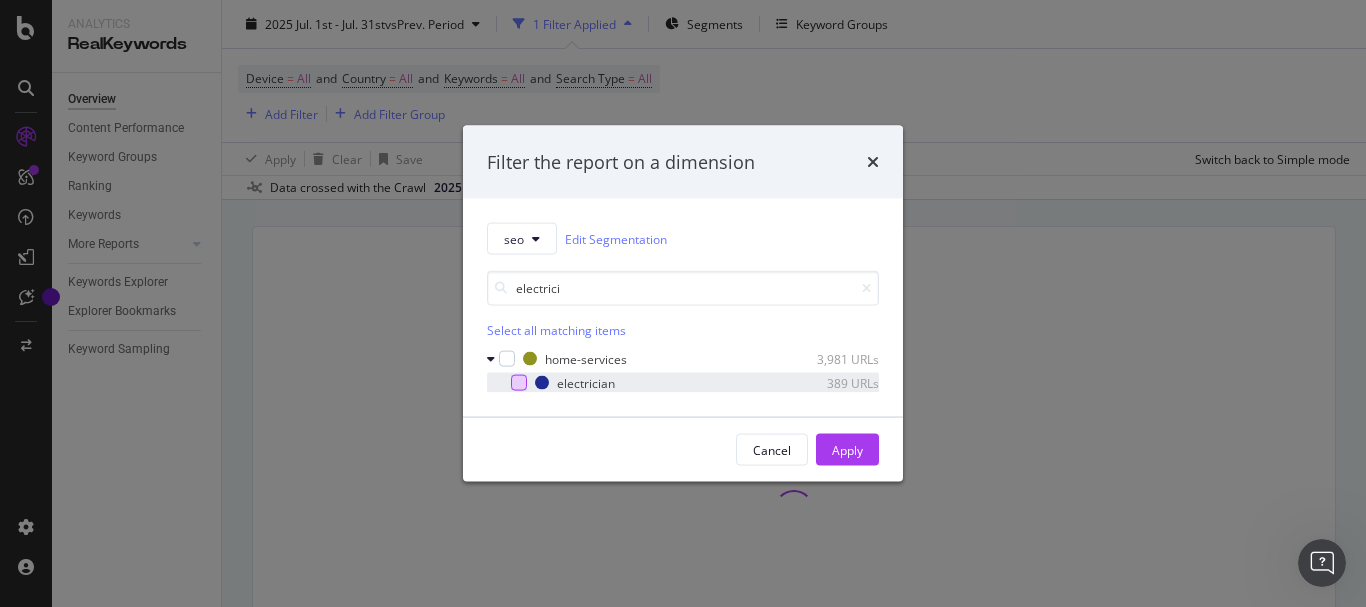 type on "electrici" 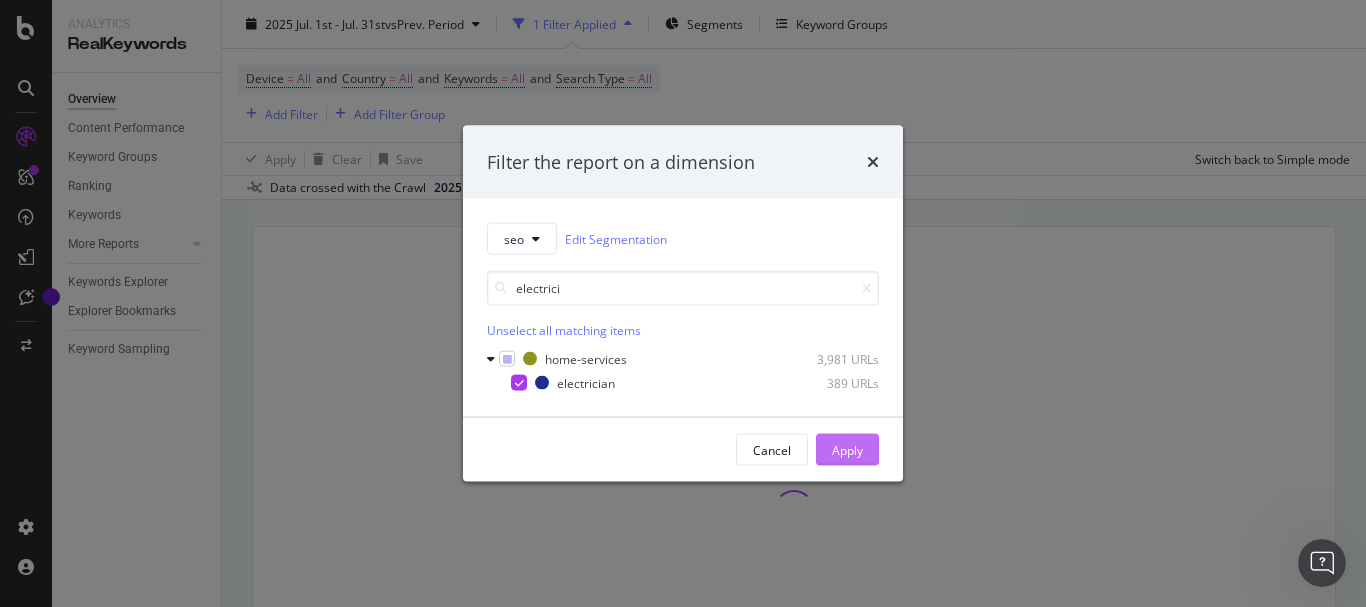 click on "Apply" at bounding box center [847, 449] 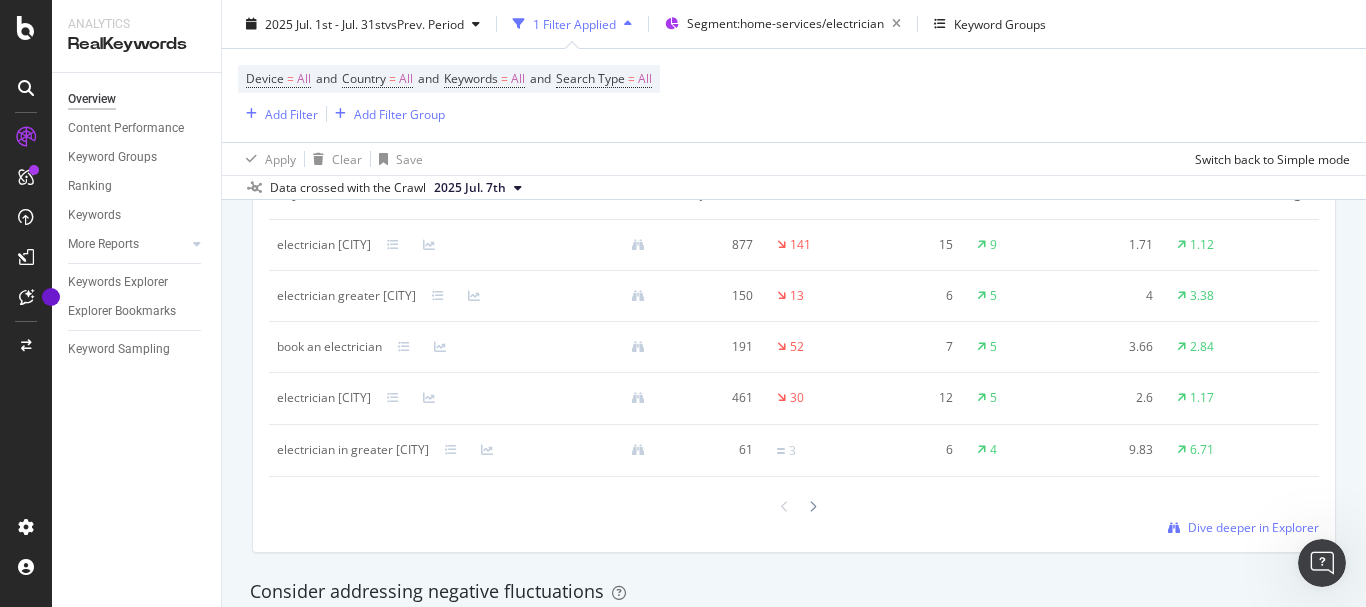 scroll, scrollTop: 2000, scrollLeft: 0, axis: vertical 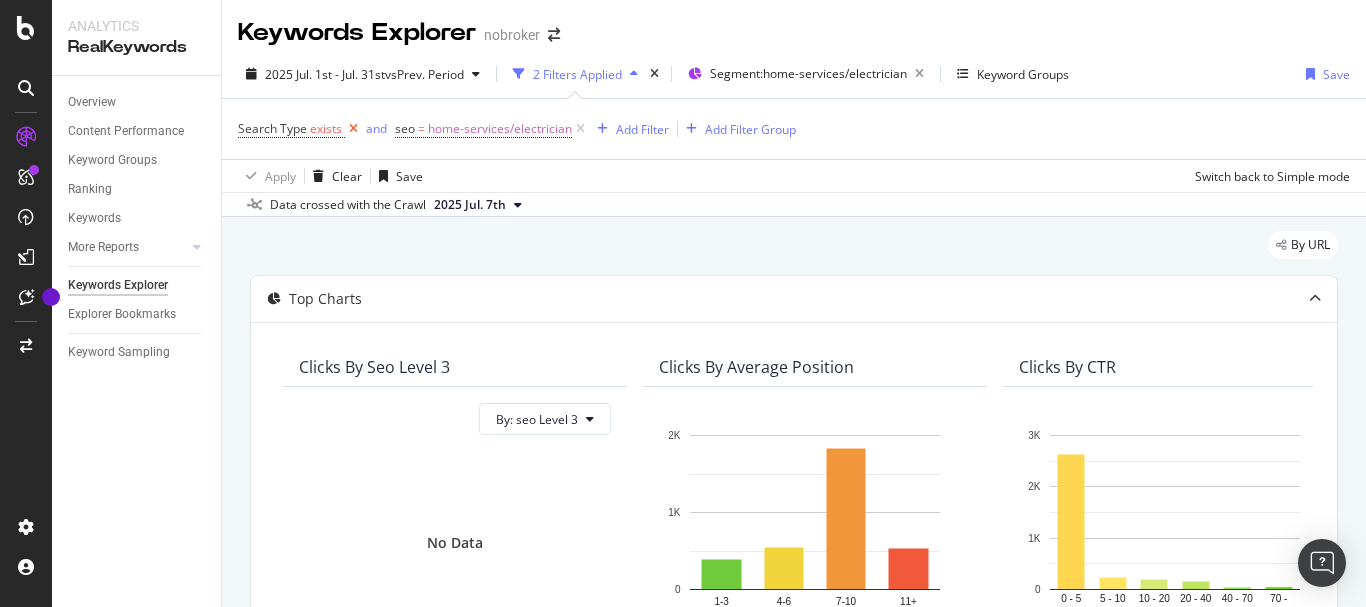 click at bounding box center [353, 129] 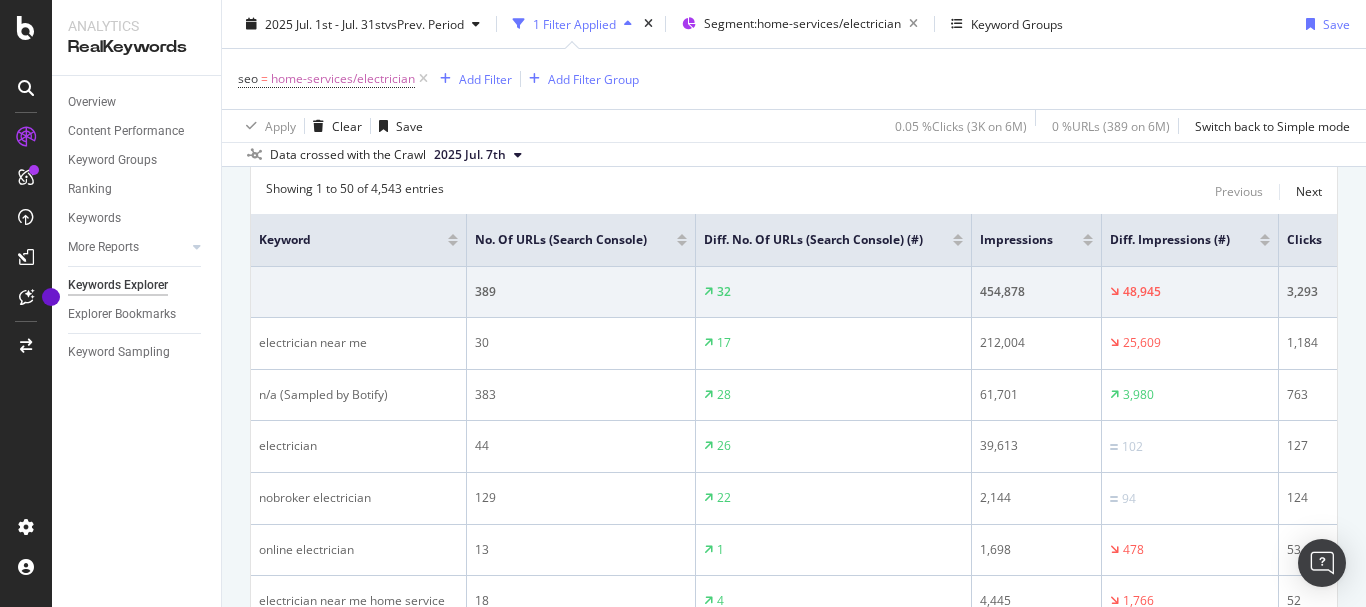 scroll, scrollTop: 627, scrollLeft: 0, axis: vertical 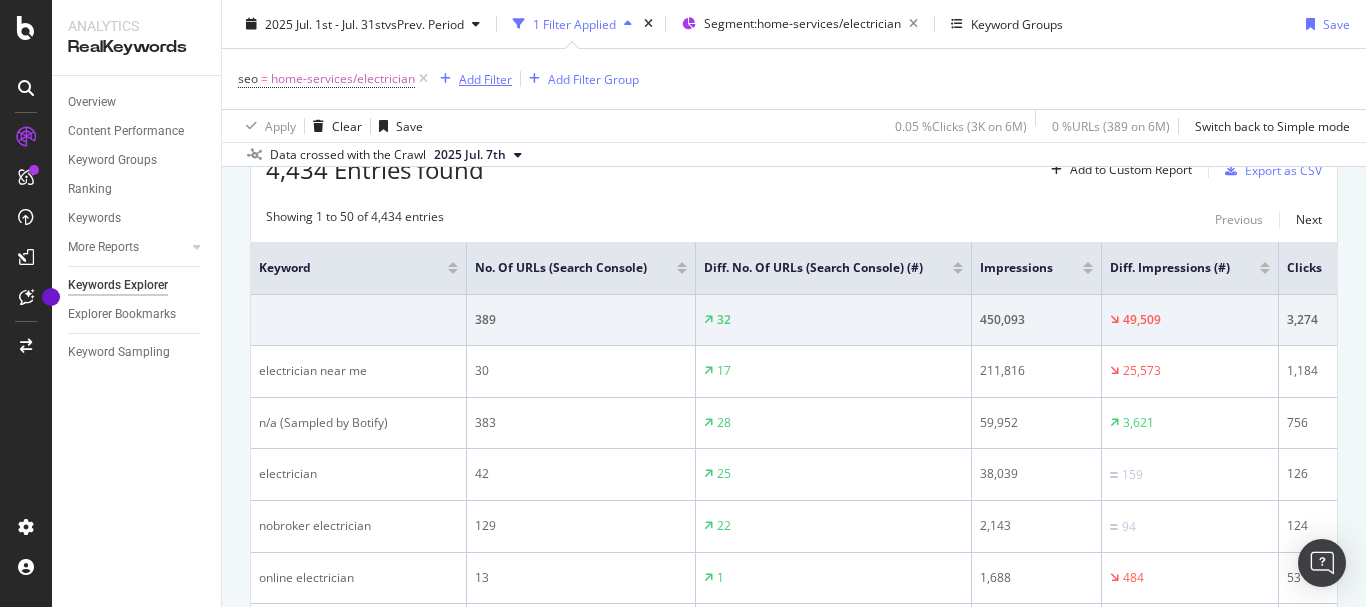 click on "Add Filter" at bounding box center [472, 79] 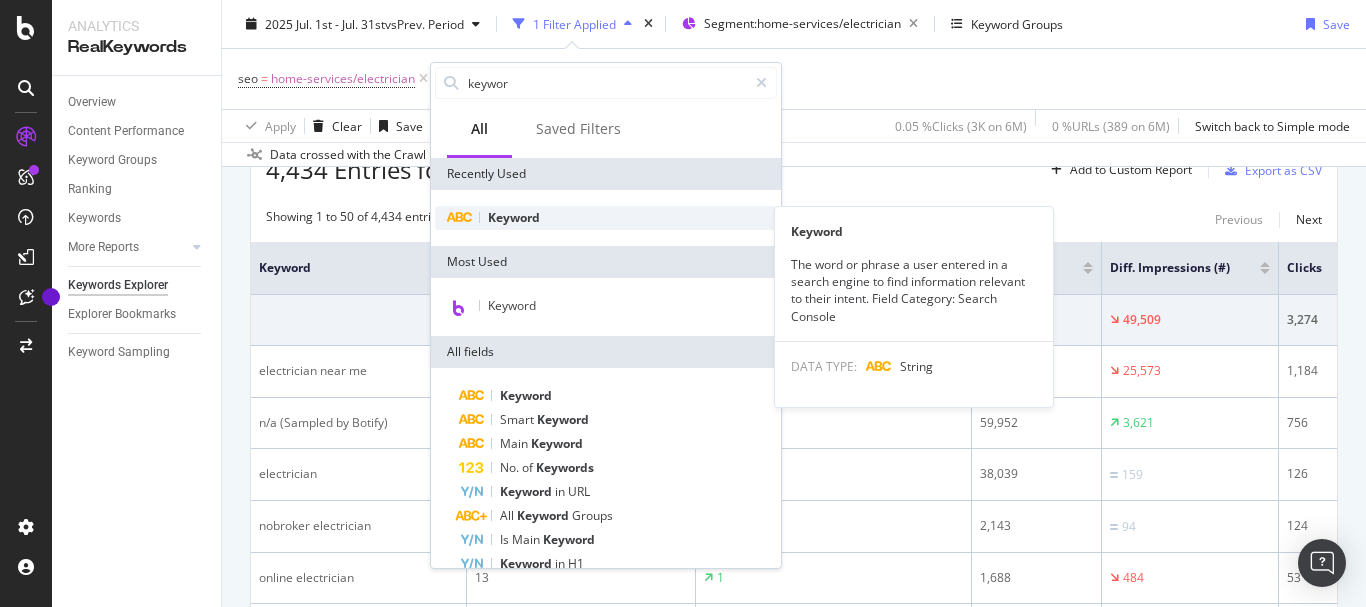 type on "keywor" 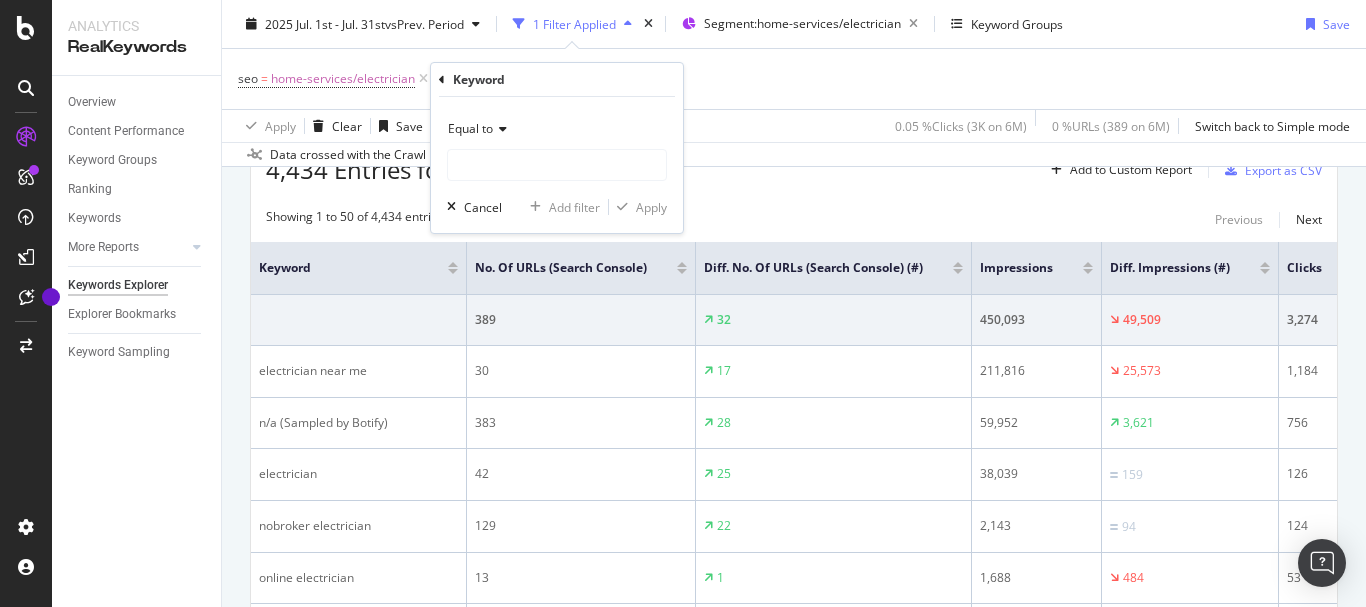 click at bounding box center [500, 129] 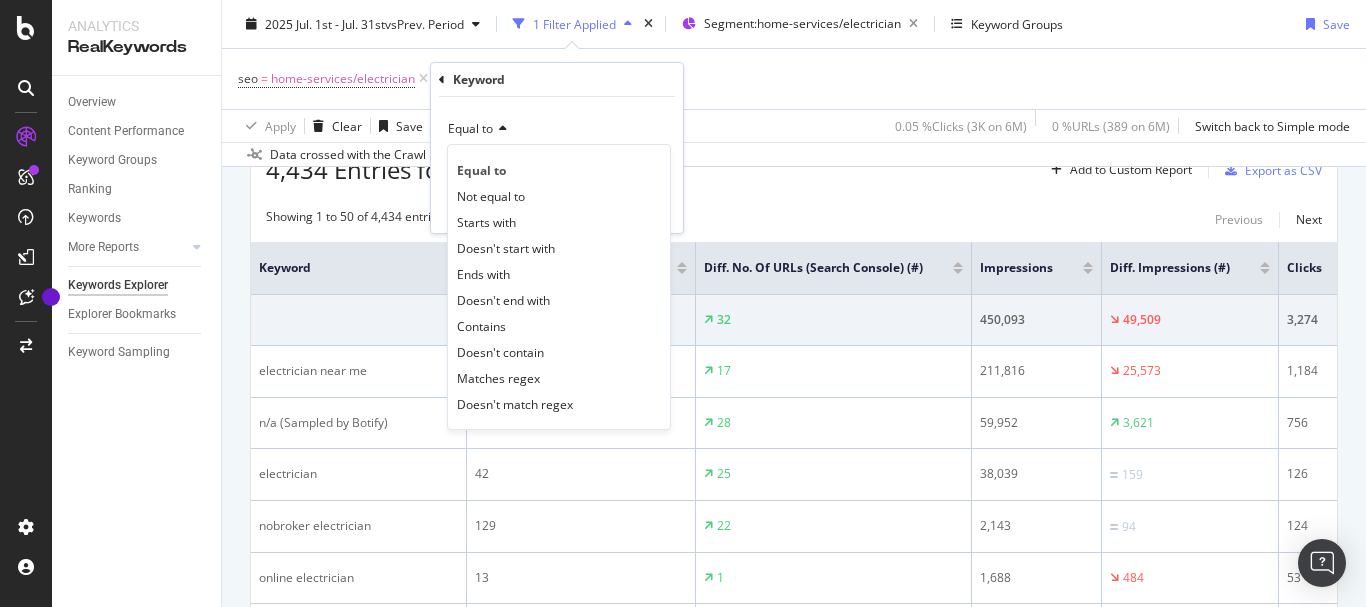 click on "Equal to" at bounding box center [557, 129] 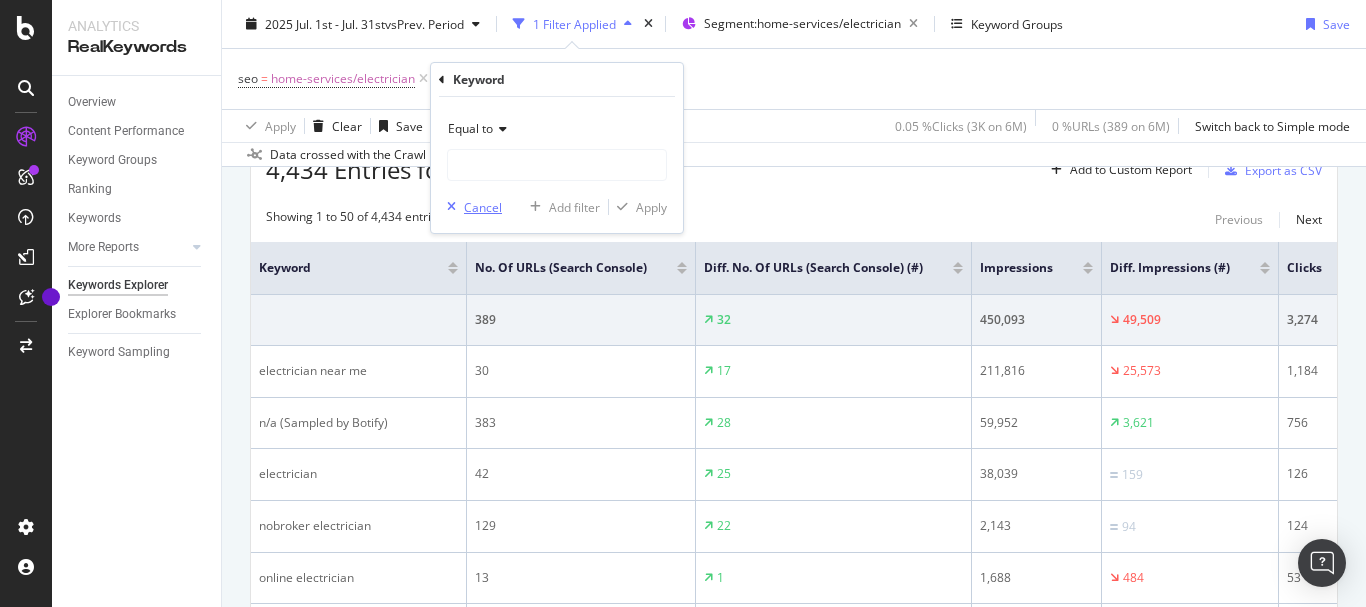 click on "Cancel" at bounding box center [483, 207] 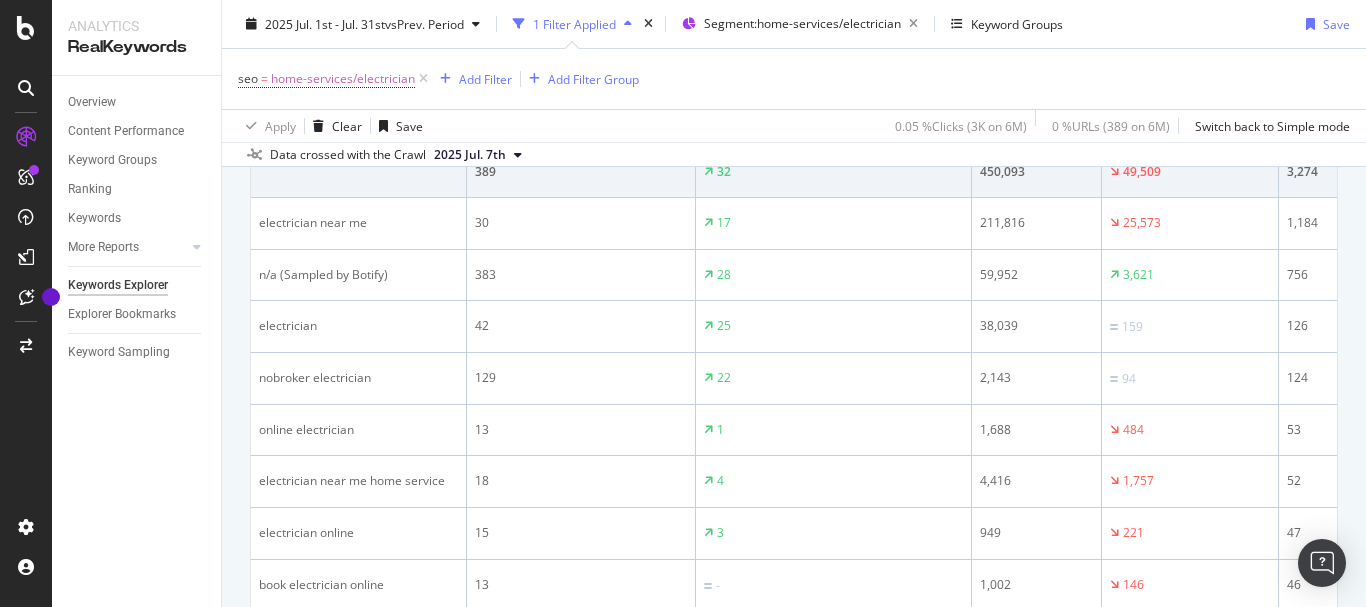 scroll, scrollTop: 727, scrollLeft: 0, axis: vertical 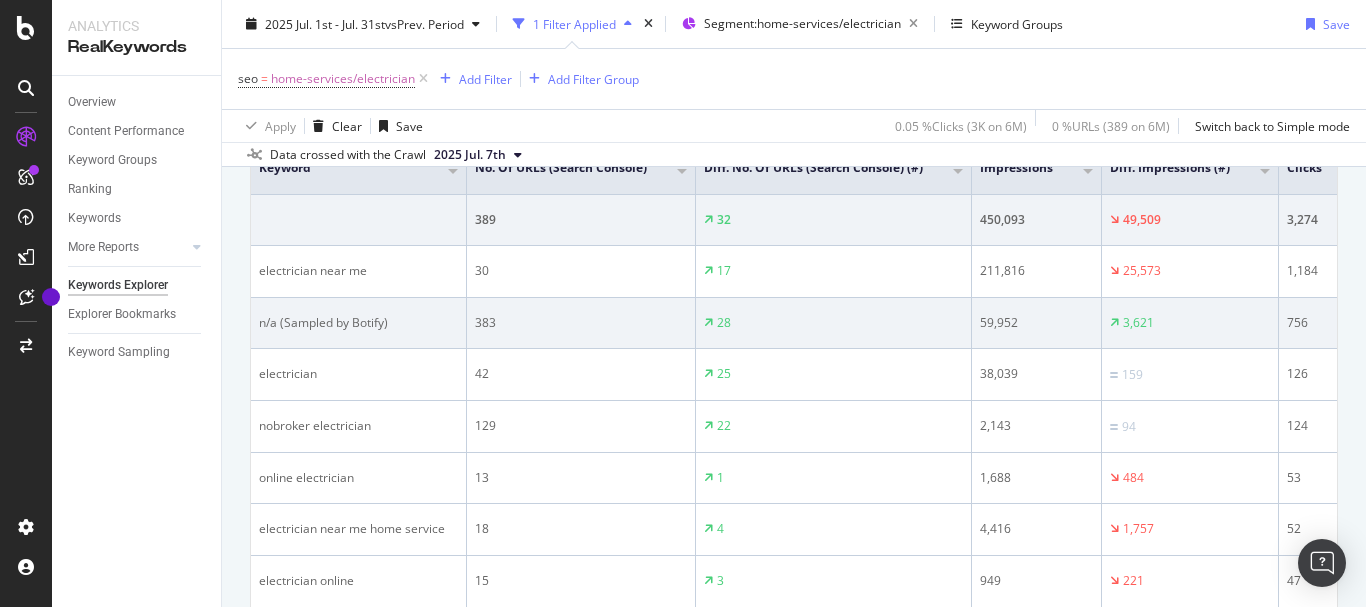 click on "n/a (Sampled by Botify)" at bounding box center (358, 323) 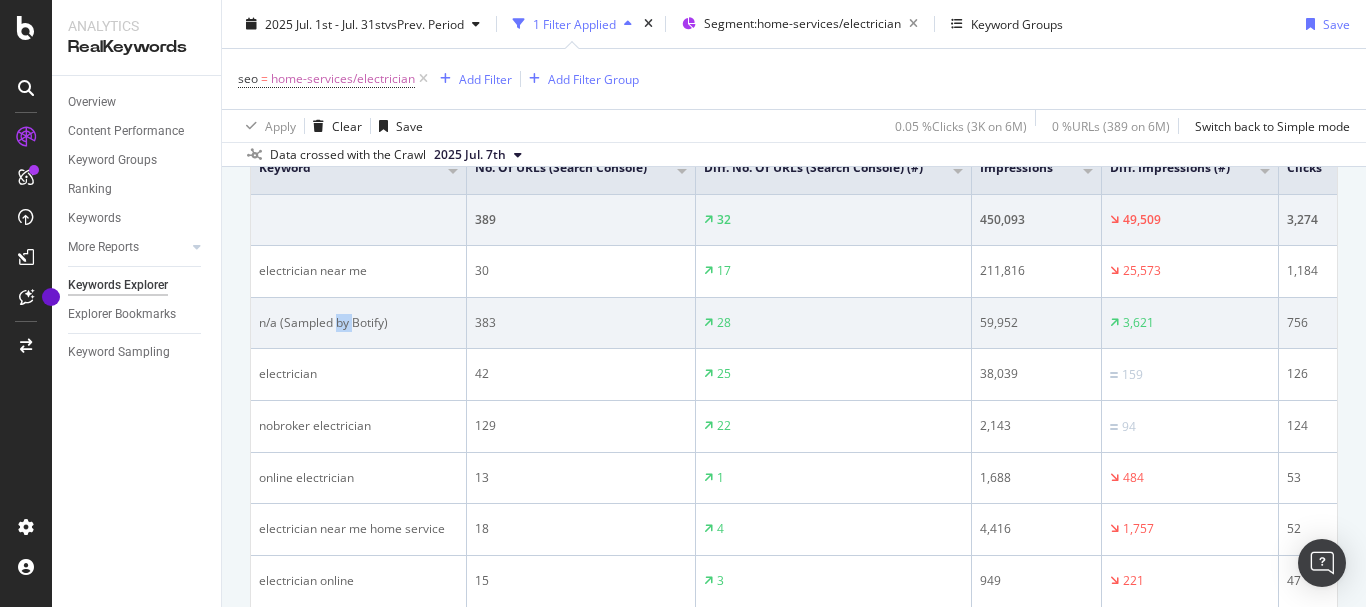 click on "n/a (Sampled by Botify)" at bounding box center (358, 323) 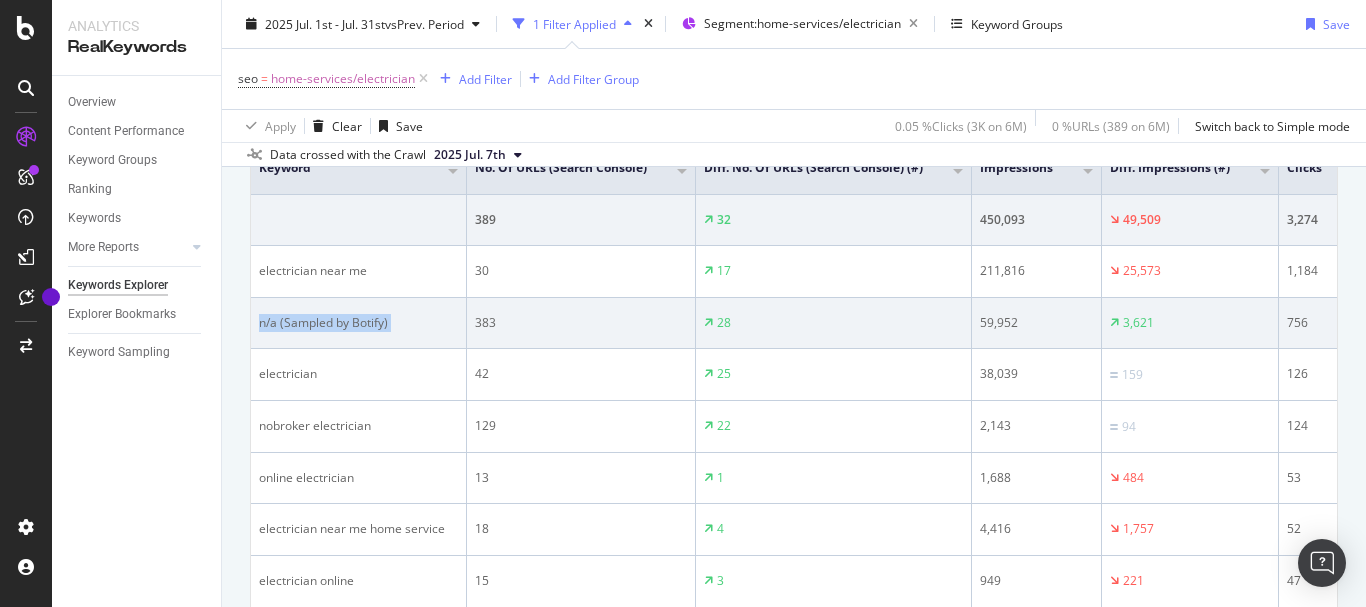 click on "n/a (Sampled by Botify)" at bounding box center [358, 323] 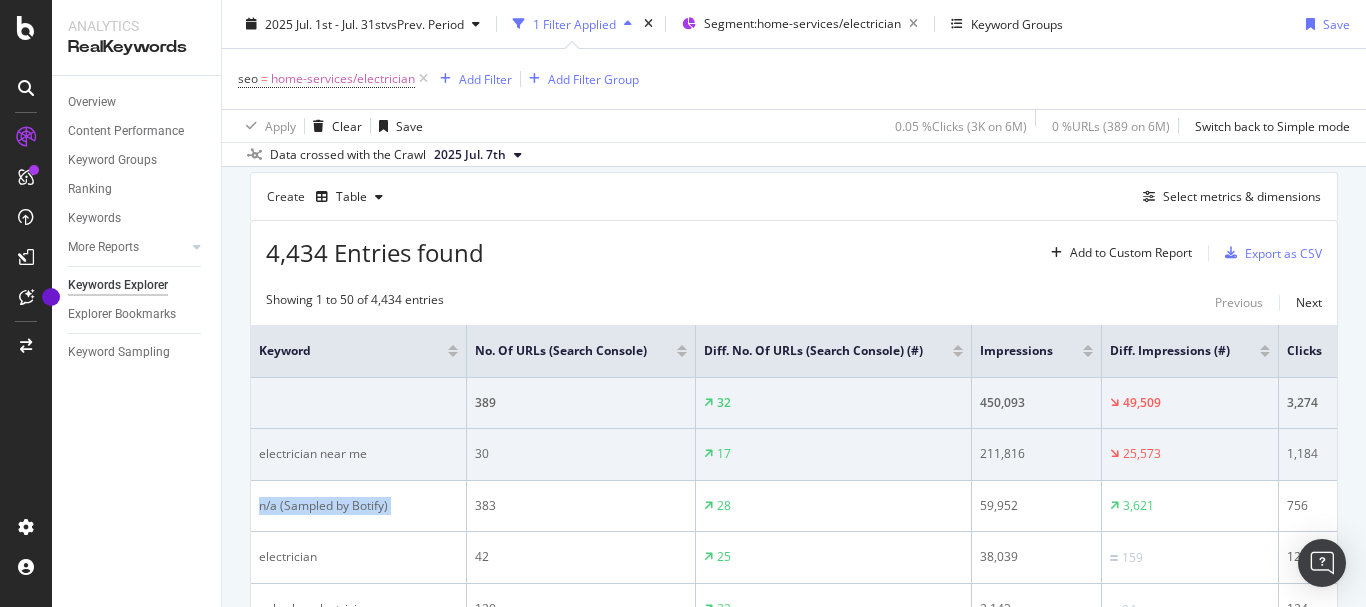 scroll, scrollTop: 527, scrollLeft: 0, axis: vertical 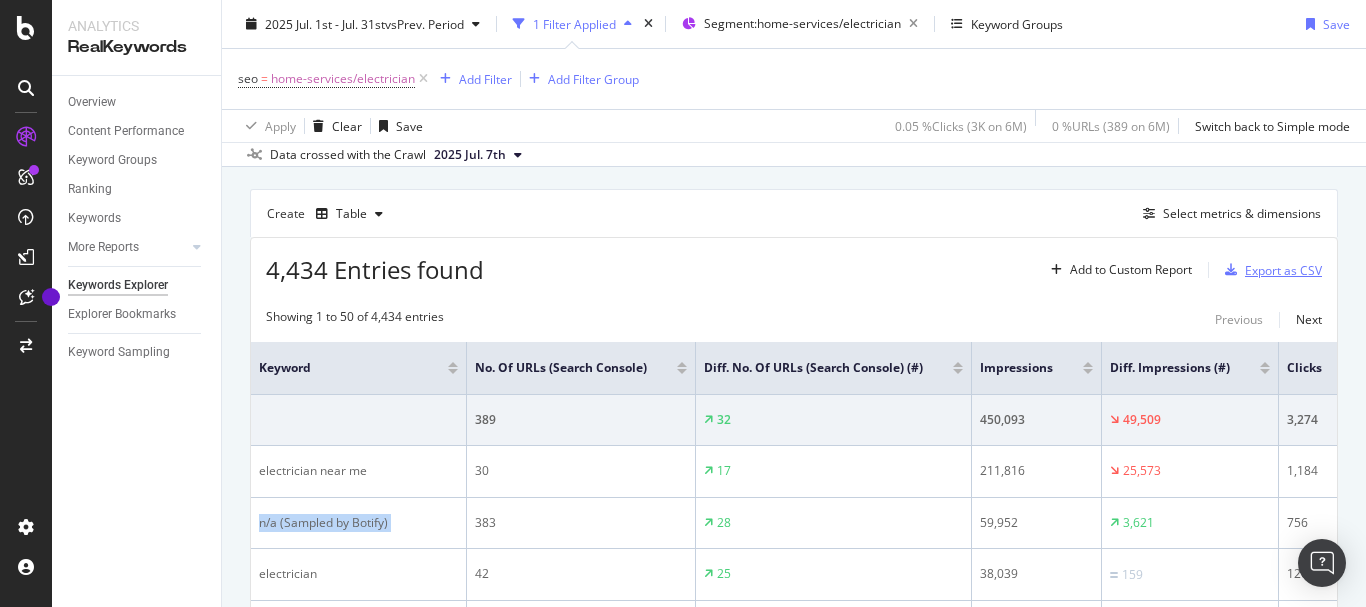 click on "Export as CSV" at bounding box center (1283, 270) 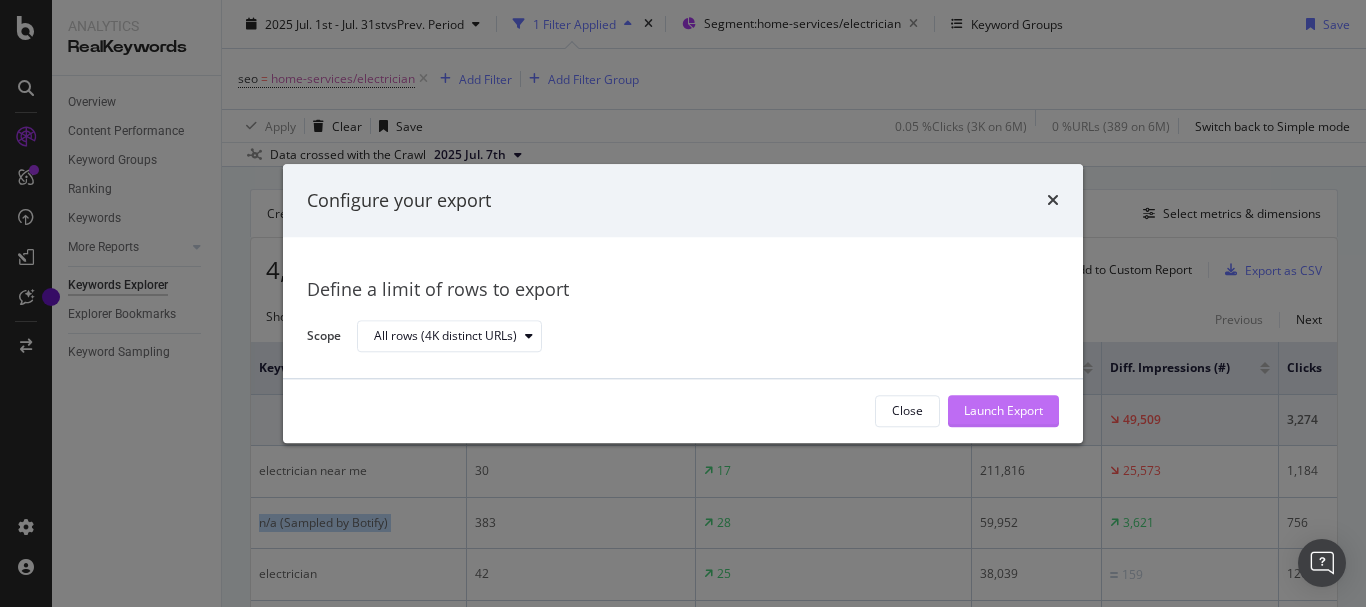 click on "Launch Export" at bounding box center (1003, 411) 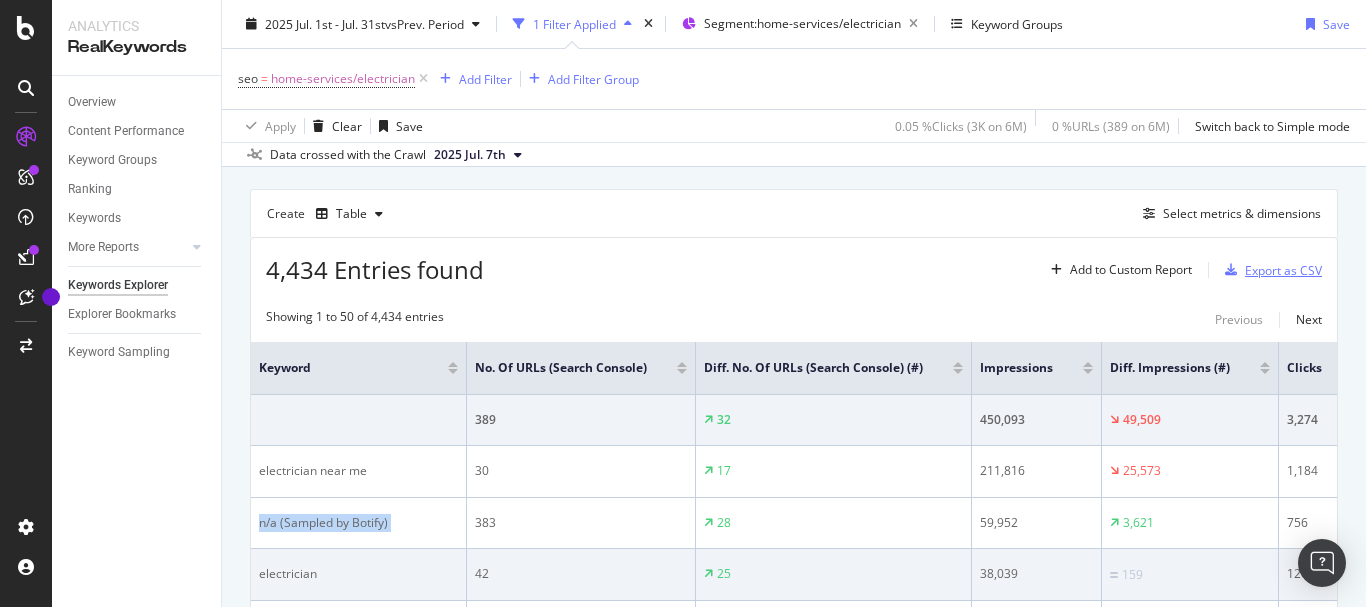 type 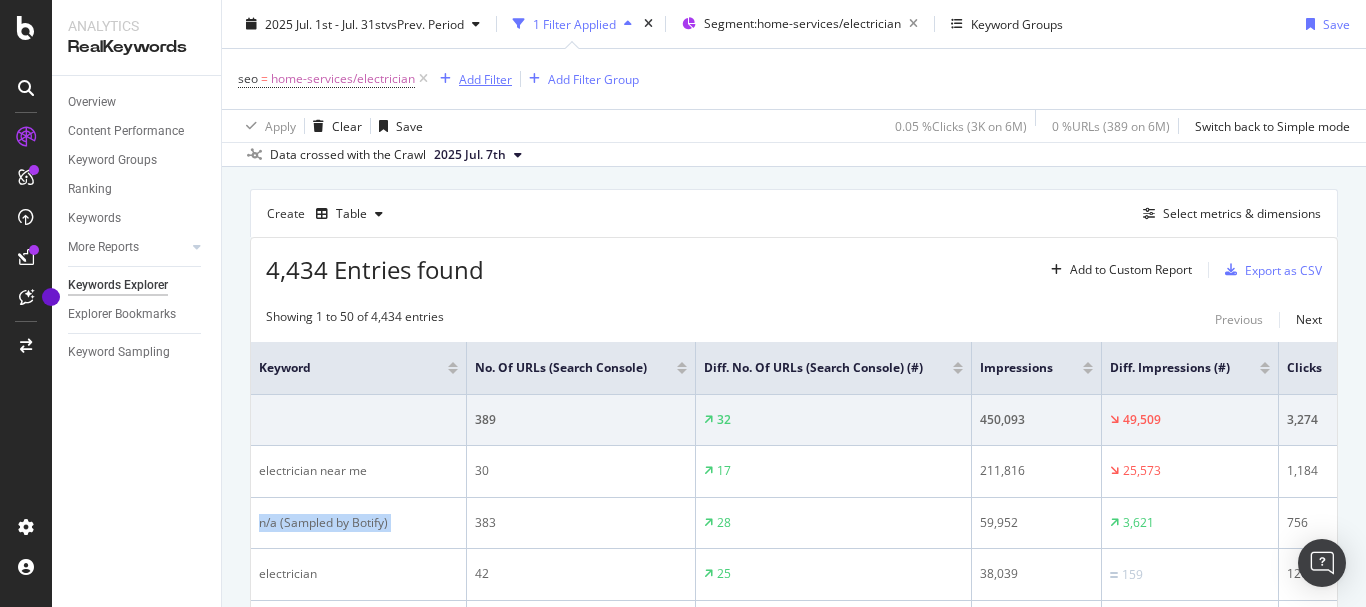 click on "Add Filter" at bounding box center (485, 78) 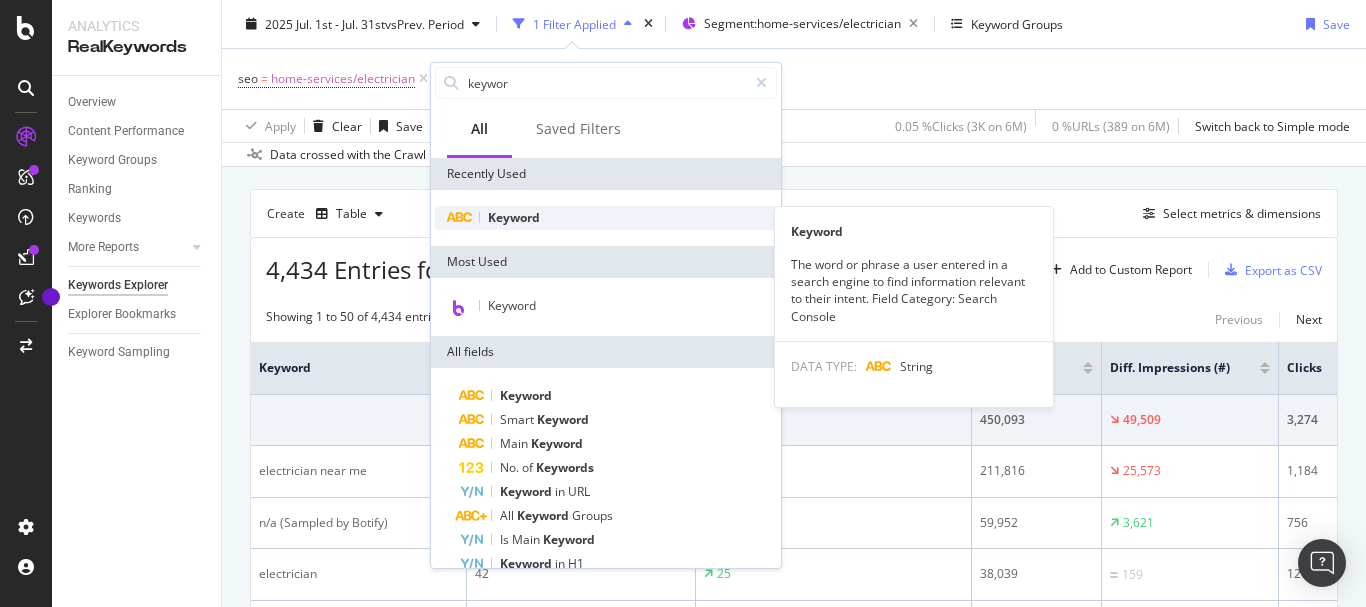click on "Keyword" at bounding box center [606, 218] 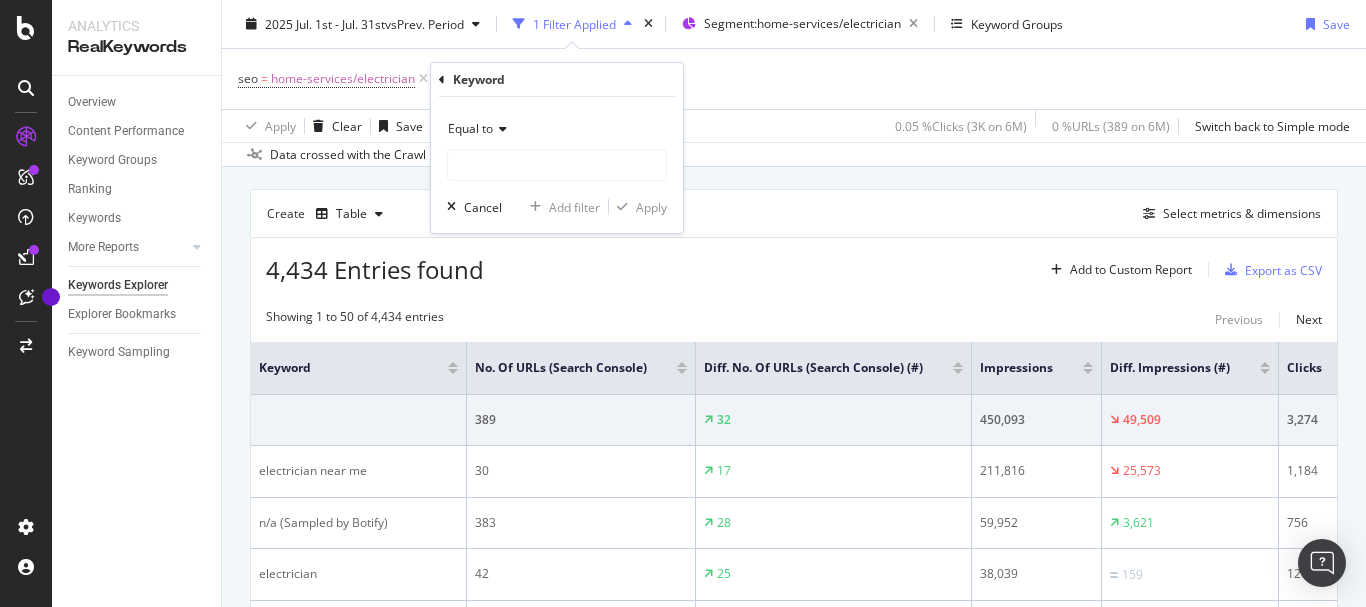 click on "Equal to" at bounding box center (557, 129) 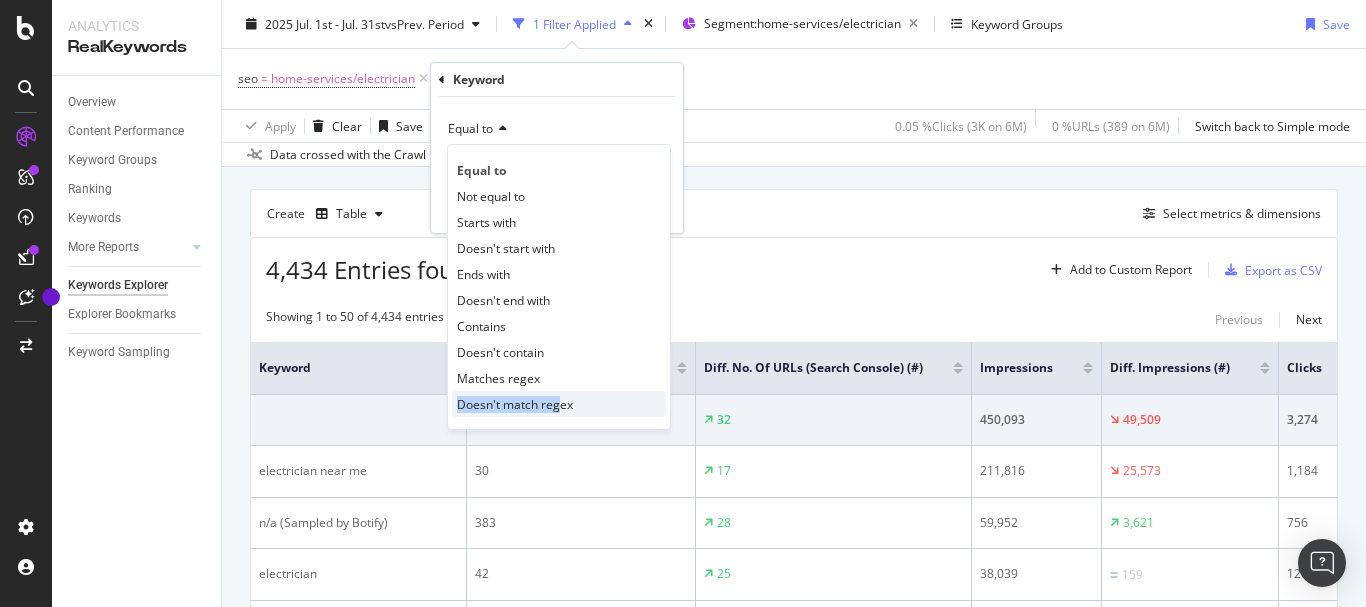 drag, startPoint x: 559, startPoint y: 390, endPoint x: 559, endPoint y: 407, distance: 17 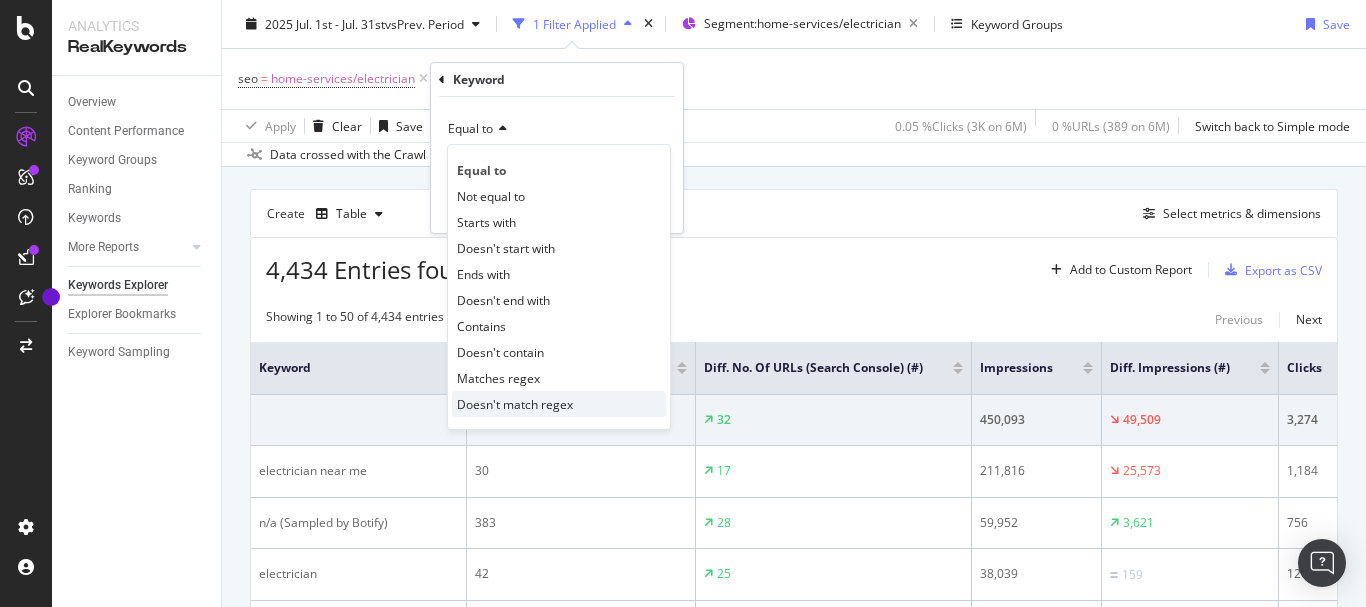 click on "Doesn't match regex" at bounding box center (559, 404) 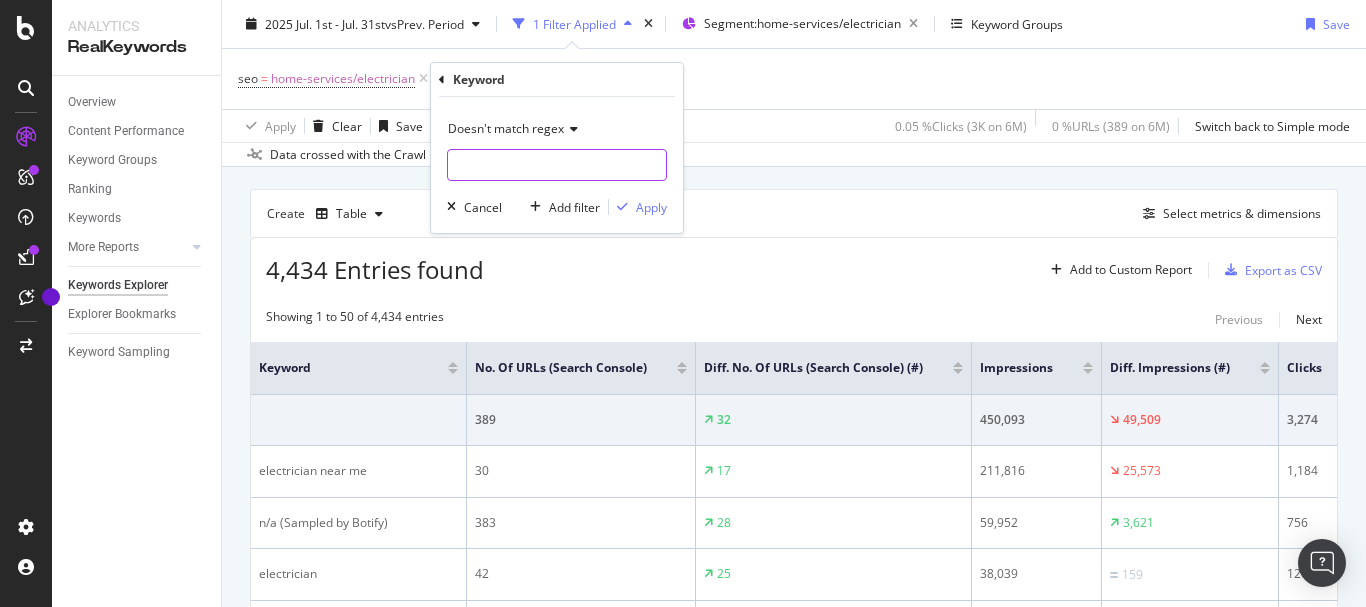 click at bounding box center [557, 165] 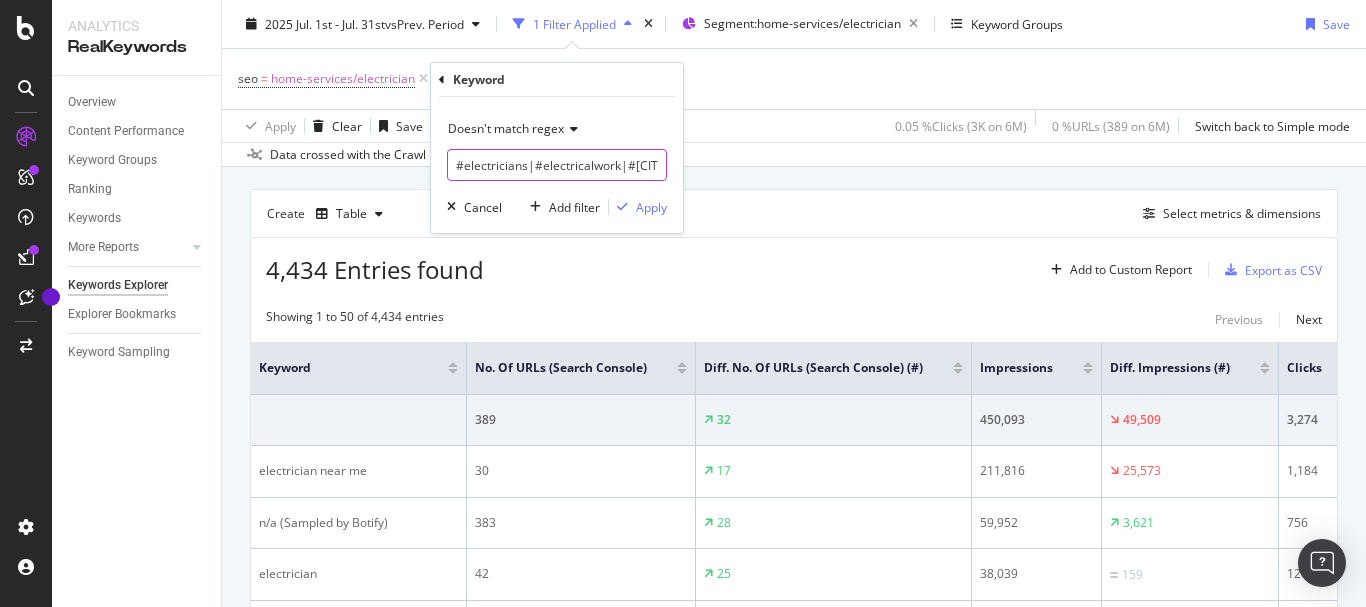 scroll, scrollTop: 0, scrollLeft: 1145, axis: horizontal 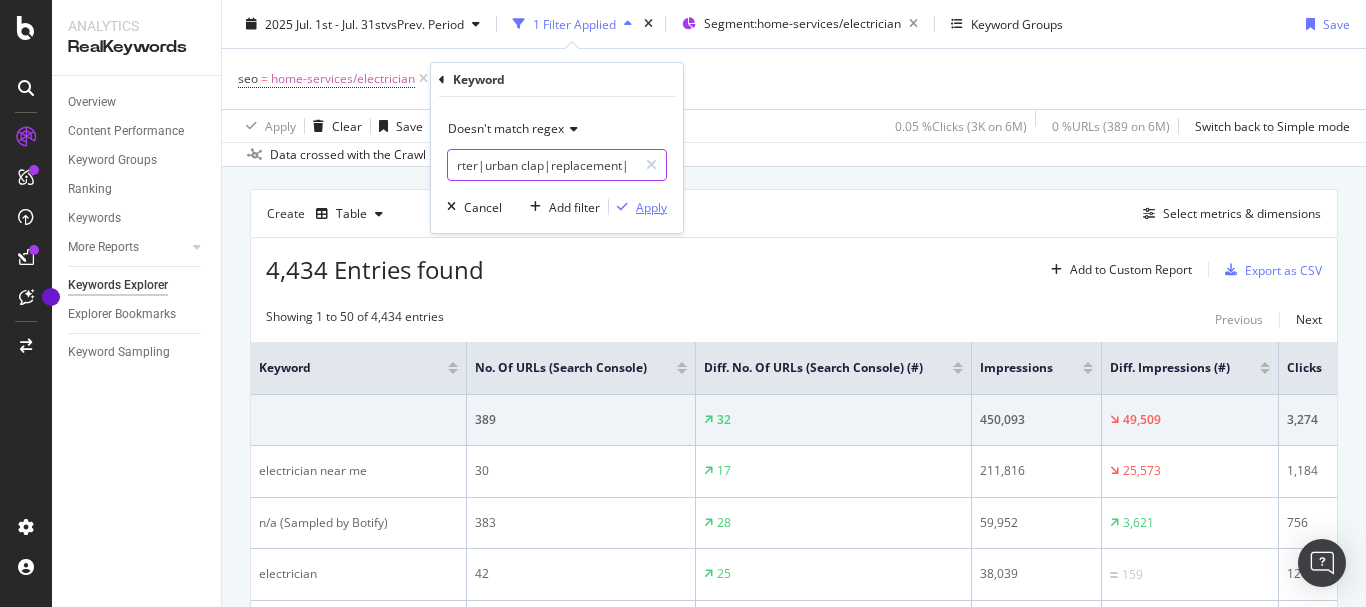 type on "#electricians|#electricalwork|#[CITY]|#electrician|tv|fan|geyser|bijli|[CITY]|urban ladder|light fitting|home fixing|fridge|salon|contractors|bike|generator|salary|switch|gp electricians|oven|inverter|urban clap|replacement|" 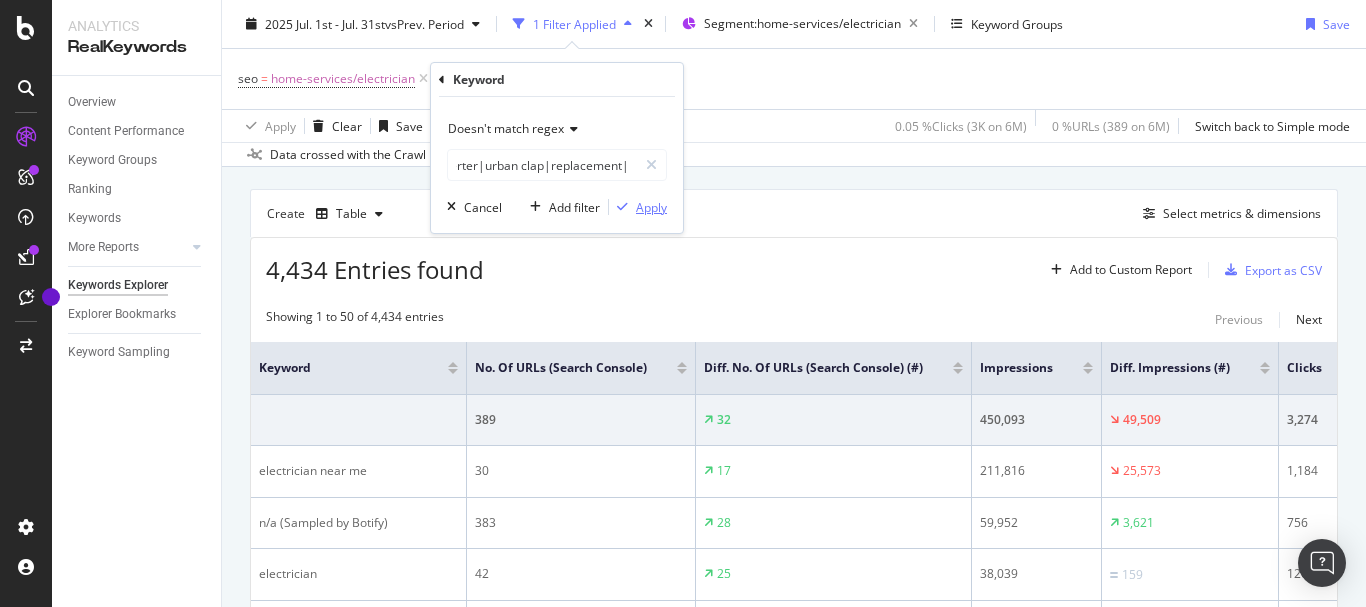 scroll, scrollTop: 0, scrollLeft: 0, axis: both 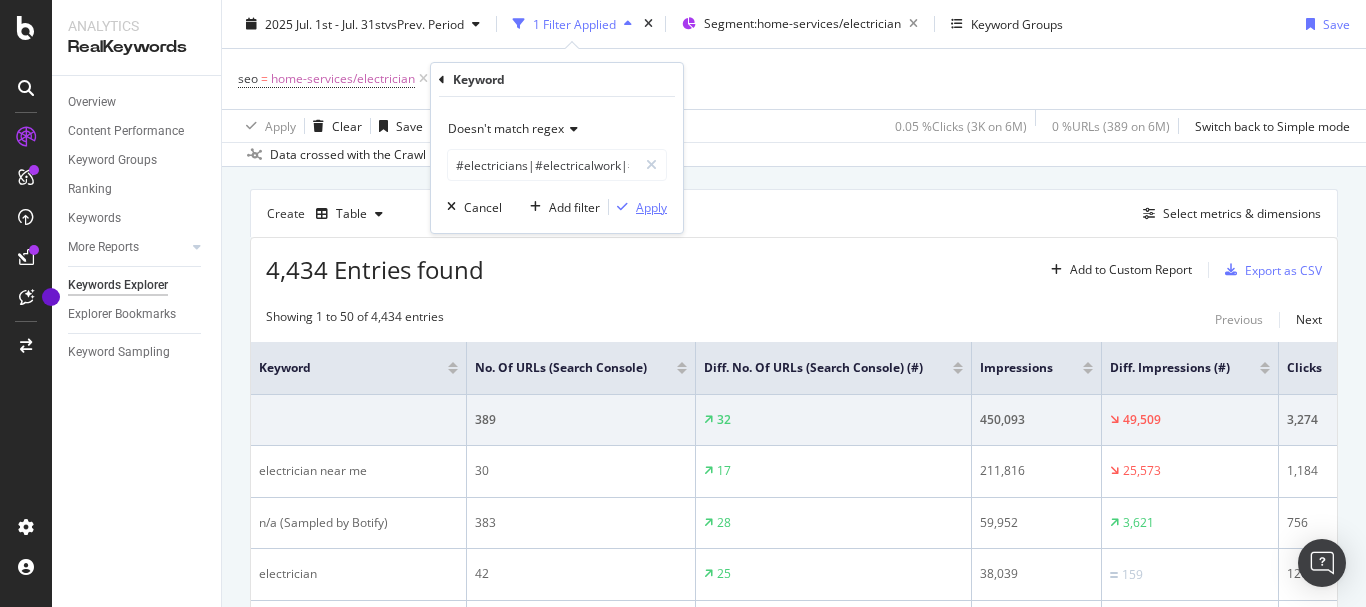 click on "Apply" at bounding box center (651, 207) 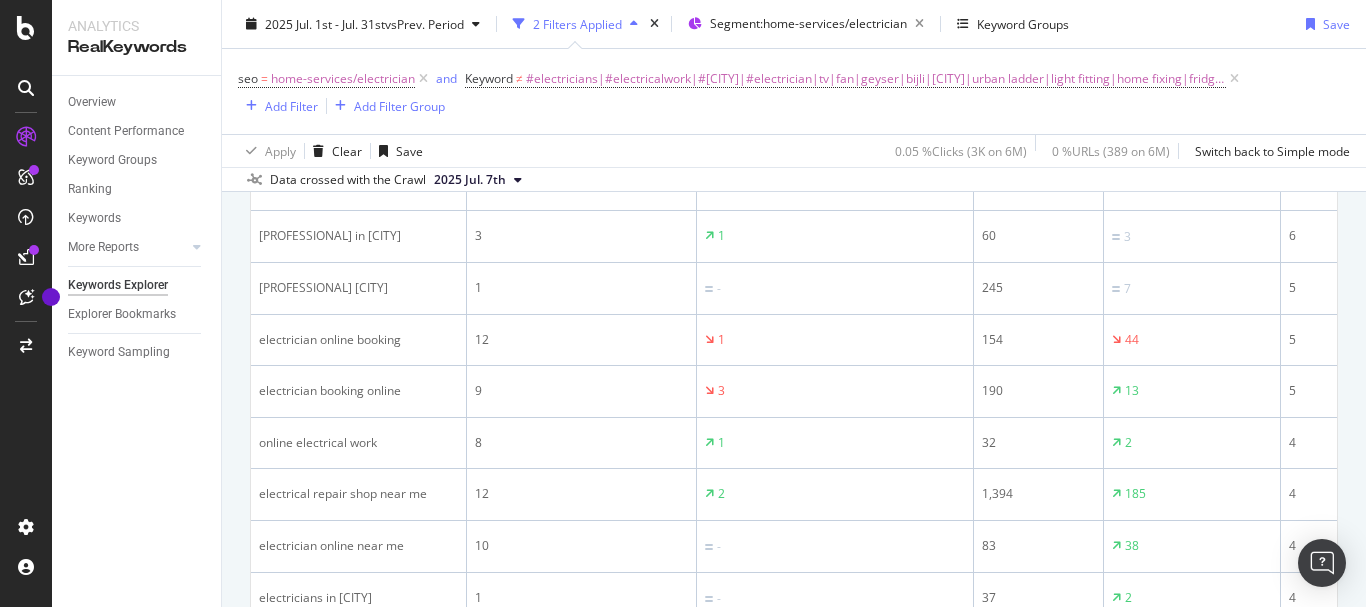 scroll, scrollTop: 2952, scrollLeft: 0, axis: vertical 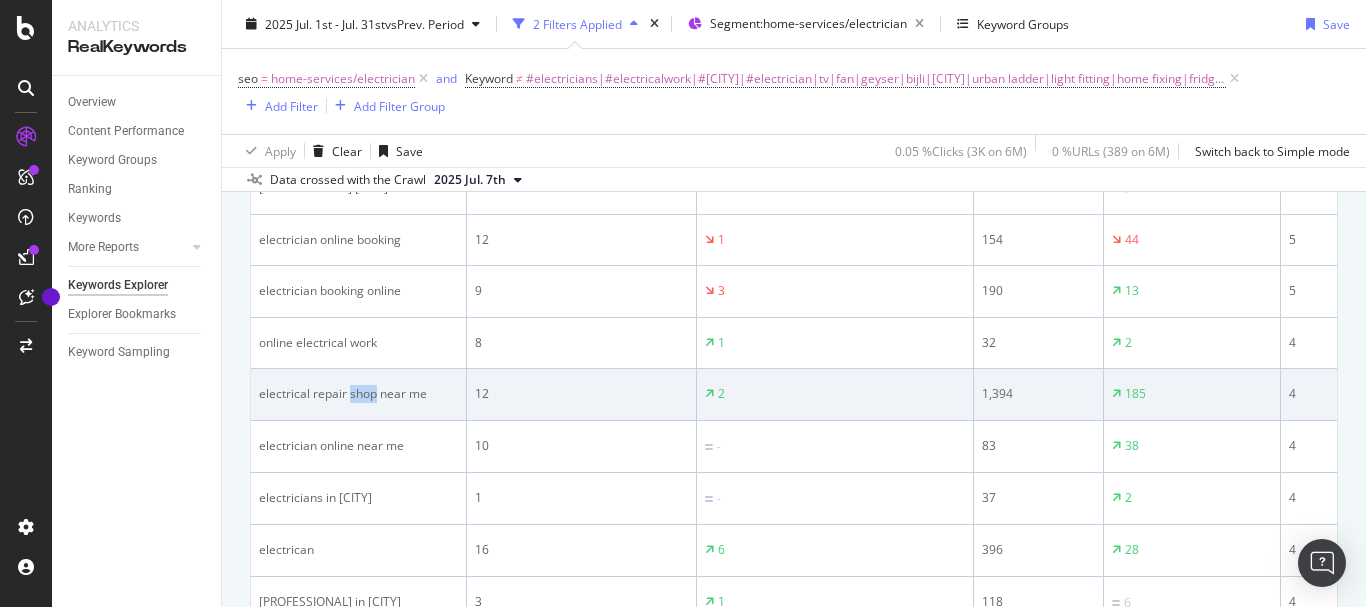 drag, startPoint x: 348, startPoint y: 428, endPoint x: 377, endPoint y: 434, distance: 29.614185 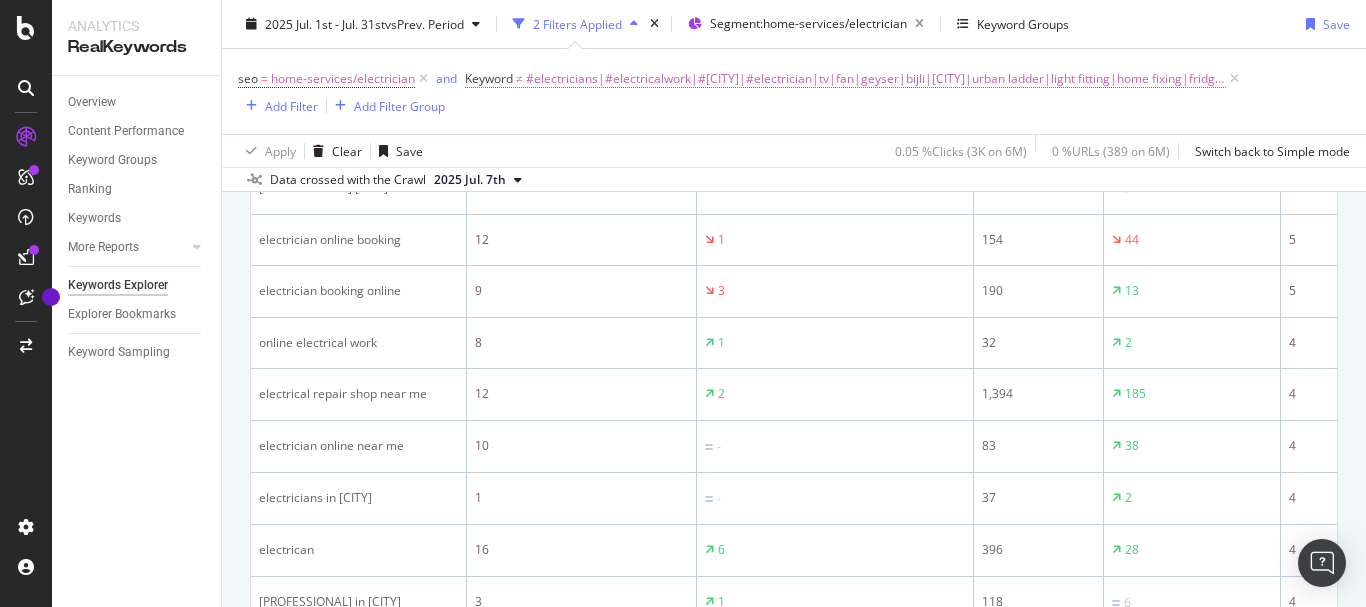 click on "#electricians|#electricalwork|#[CITY]|#electrician|tv|fan|geyser|bijli|[CITY]|urban ladder|light fitting|home fixing|fridge|salon|contractors|bike|generator|salary|switch|gp electricians|oven|inverter|urban clap|replacement|" at bounding box center (876, 79) 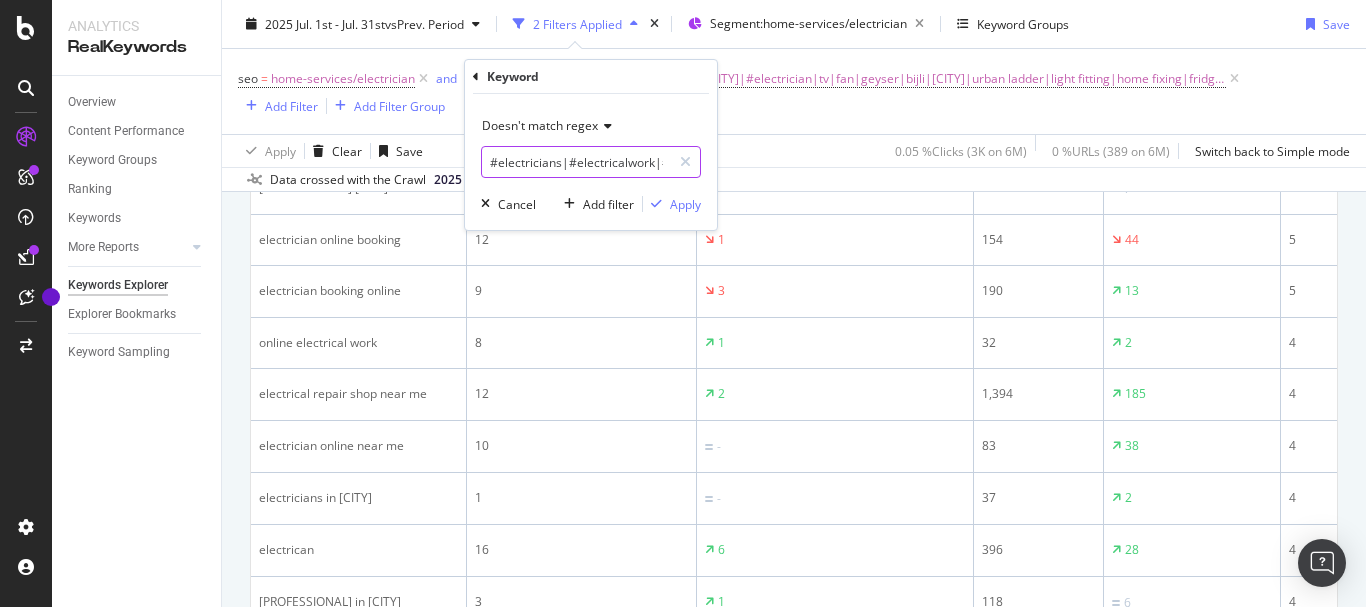 click on "#electricians|#electricalwork|#[CITY]|#electrician|tv|fan|geyser|bijli|[CITY]|urban ladder|light fitting|home fixing|fridge|salon|contractors|bike|generator|salary|switch|gp electricians|oven|inverter|urban clap|replacement|" at bounding box center (576, 162) 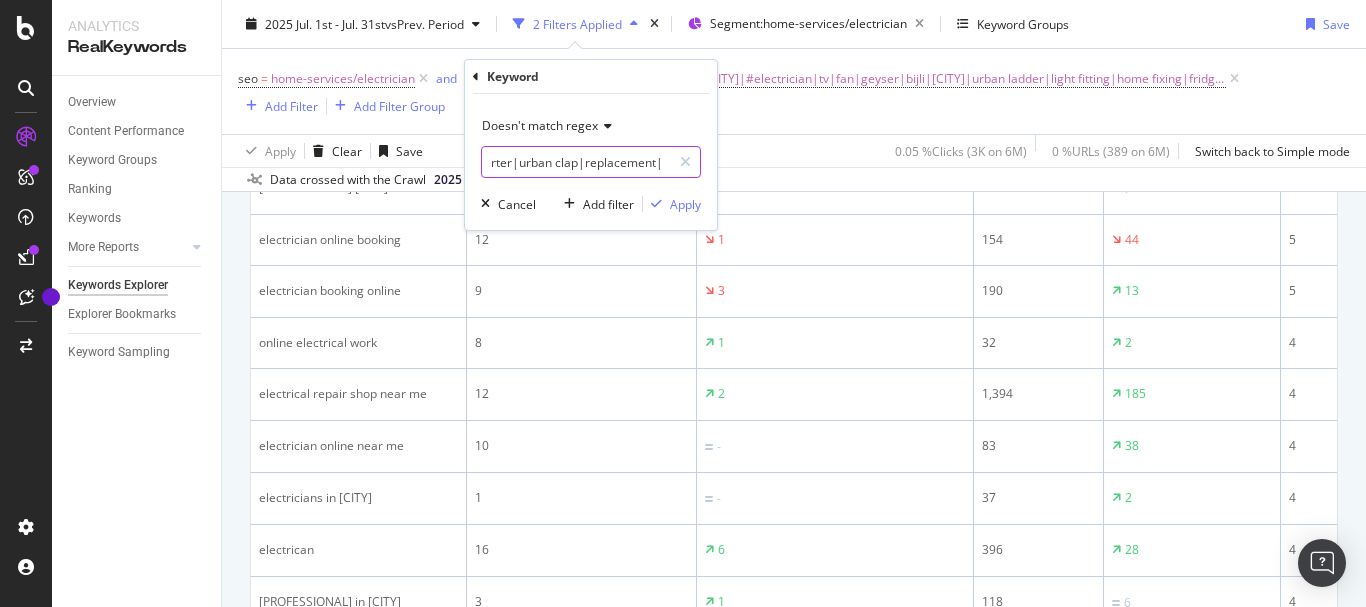 paste on "shop" 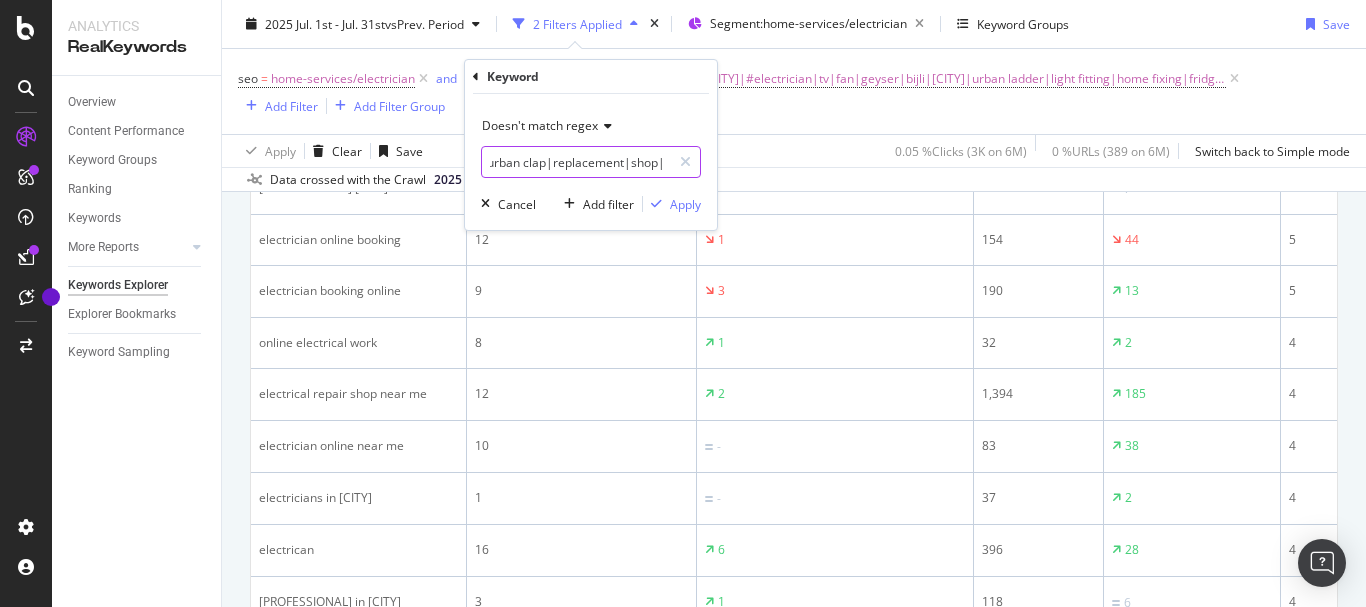 scroll, scrollTop: 0, scrollLeft: 1186, axis: horizontal 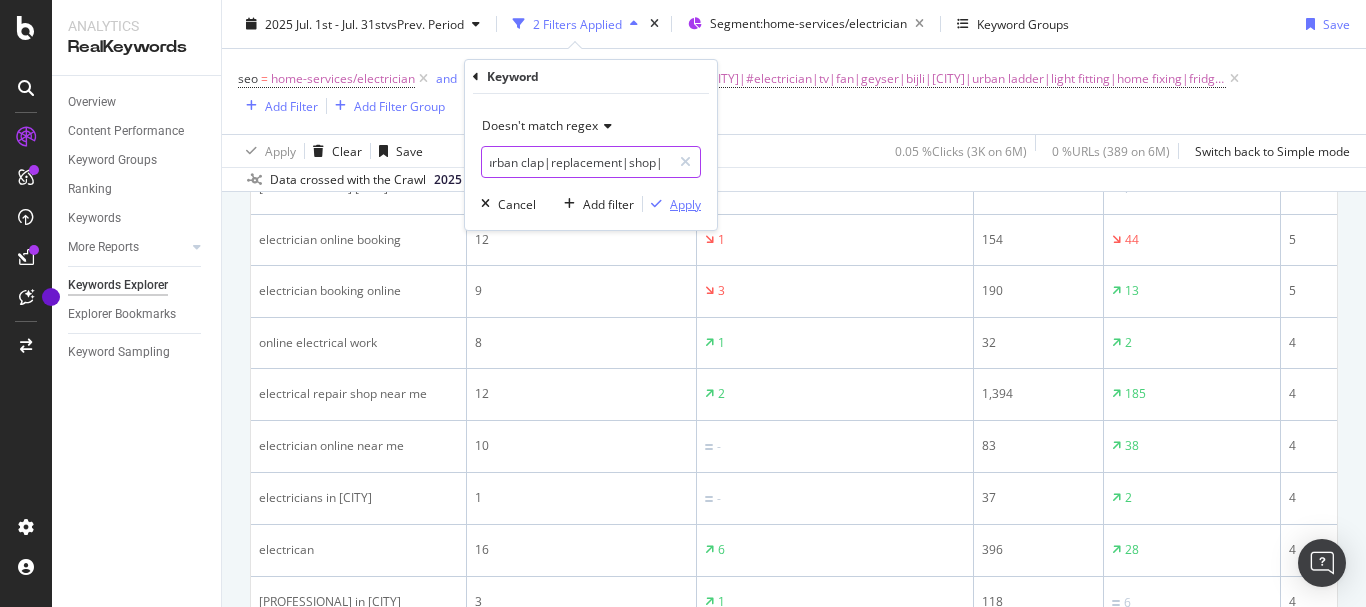 type on "#electricians|#electricalwork|#bangalor|#electrician|tv|fan|geyser|bijli|[CITY]|urban ladder|light fitting|home fixing|fridge|salon|contractors|bike|generator|salary|switch|gp electricians|oven|inverter|urban clap|replacement|shop|" 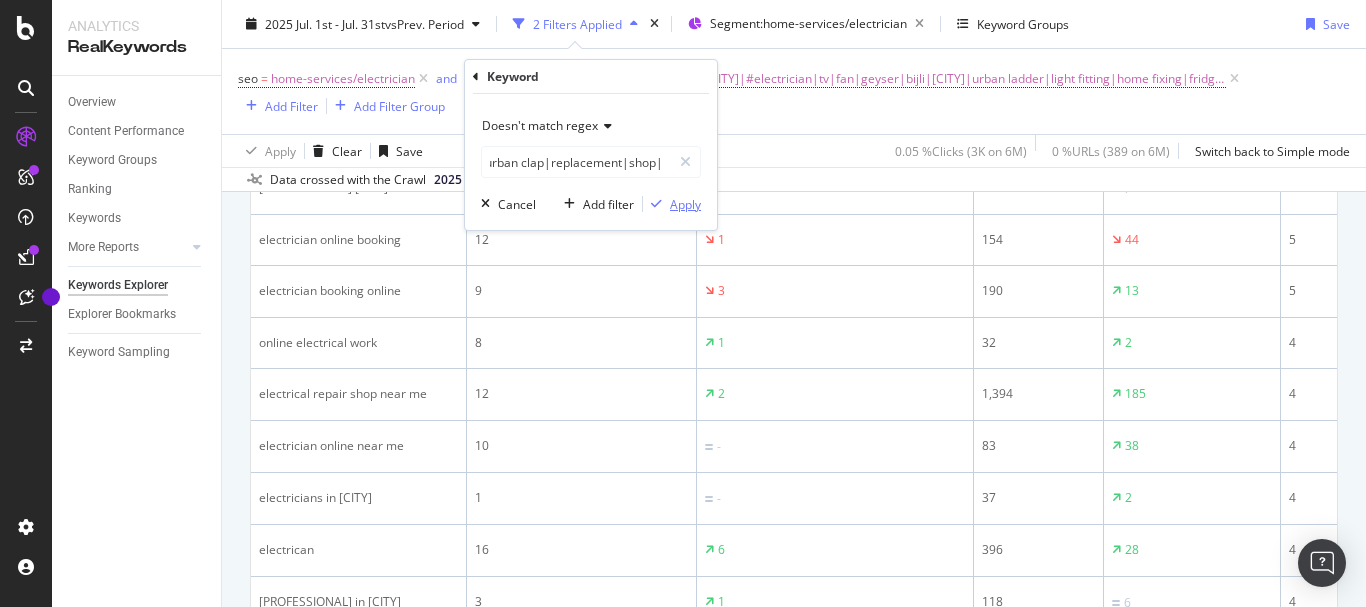 scroll, scrollTop: 0, scrollLeft: 0, axis: both 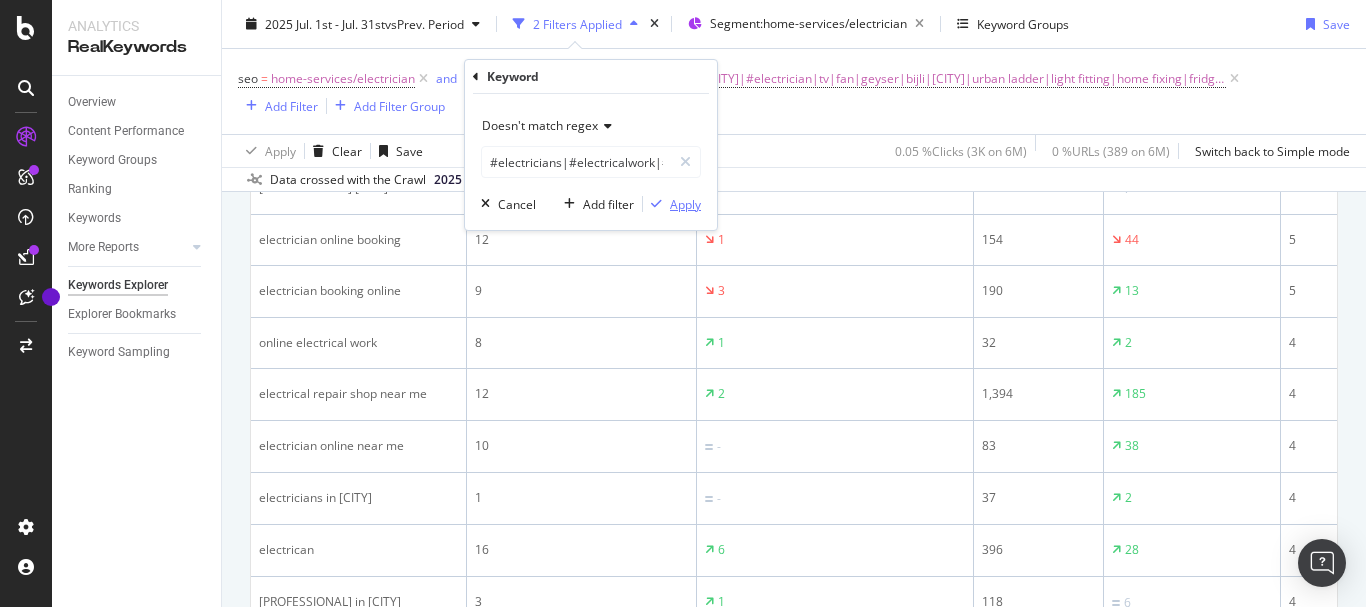 click on "Apply" at bounding box center (685, 204) 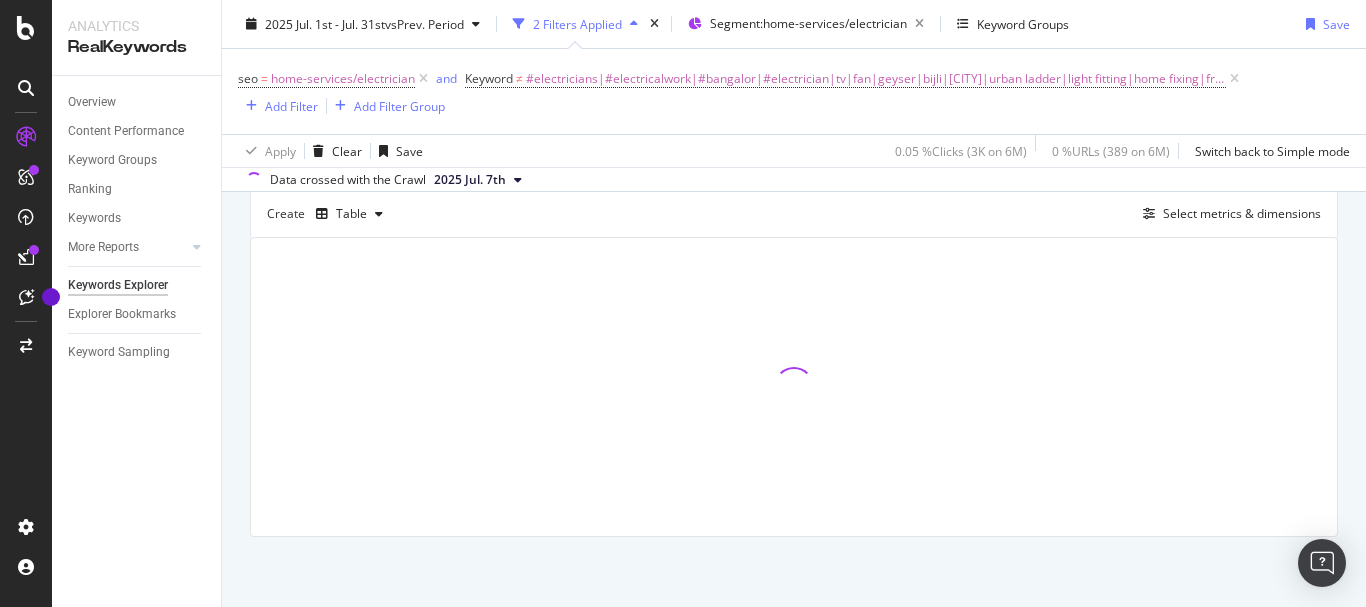scroll, scrollTop: 552, scrollLeft: 0, axis: vertical 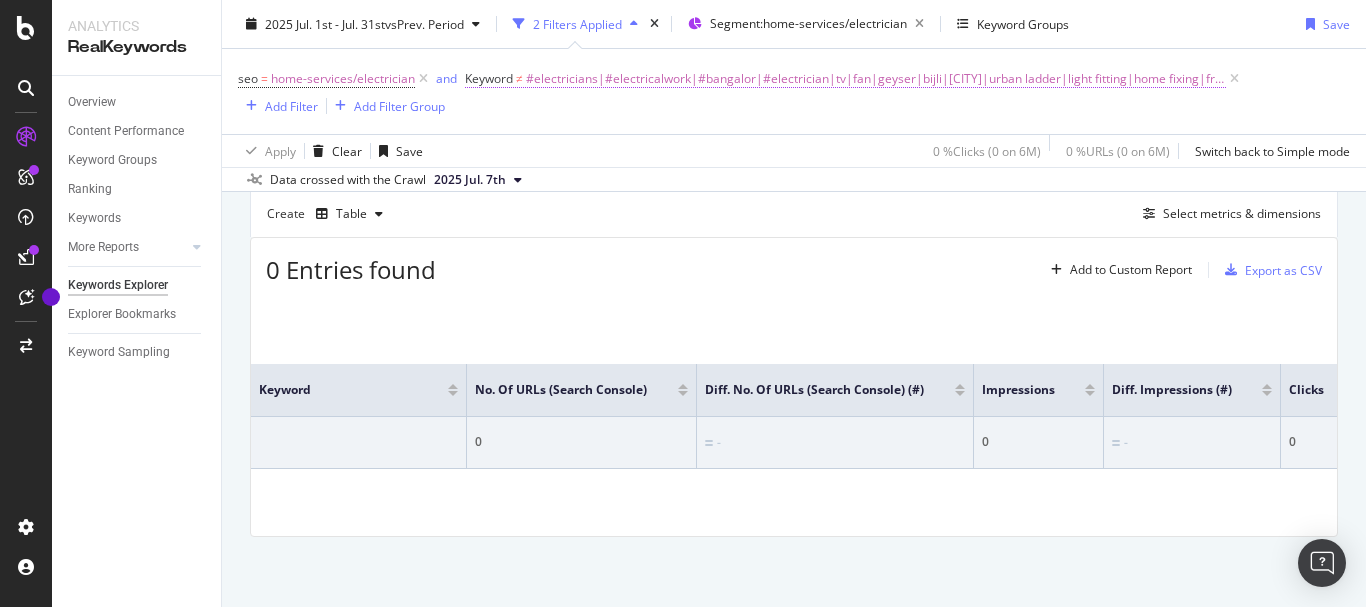 click on "#electricians|#electricalwork|#bangalor|#electrician|tv|fan|geyser|bijli|[CITY]|urban ladder|light fitting|home fixing|fridge|salon|contractors|bike|generator|salary|switch|gp electricians|oven|inverter|urban clap|replacement|shop|" at bounding box center [876, 79] 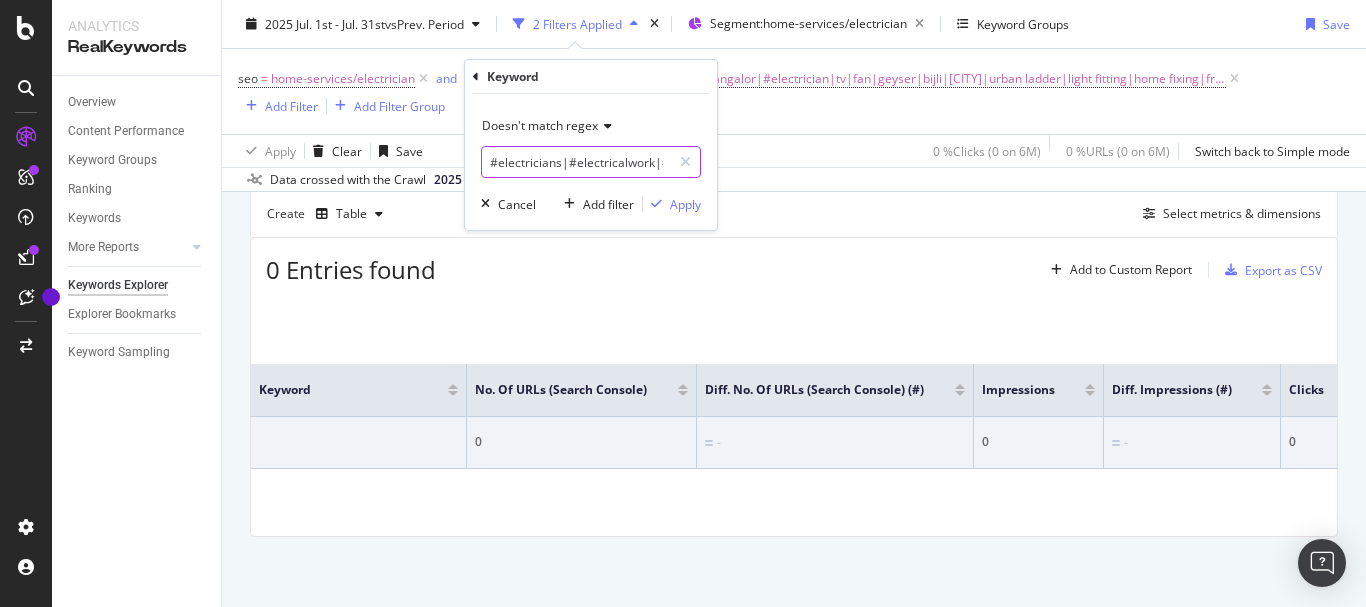 click on "#electricians|#electricalwork|#bangalor|#electrician|tv|fan|geyser|bijli|[CITY]|urban ladder|light fitting|home fixing|fridge|salon|contractors|bike|generator|salary|switch|gp electricians|oven|inverter|urban clap|replacement|shop|" at bounding box center (576, 162) 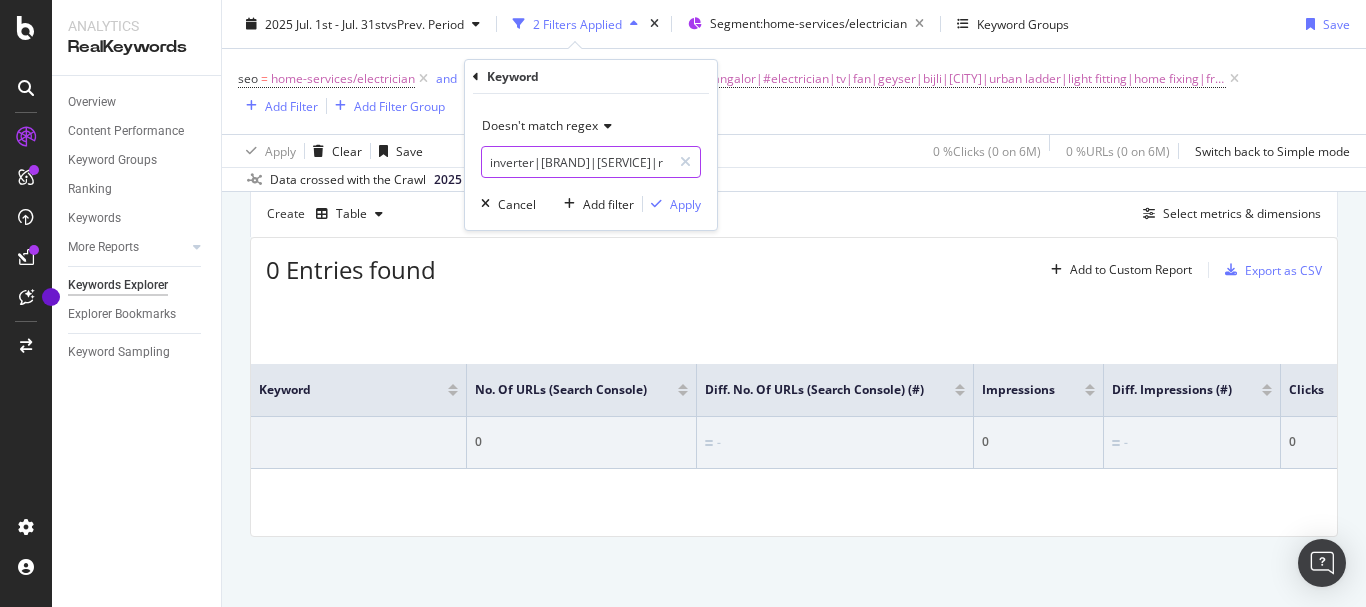 scroll, scrollTop: 0, scrollLeft: 1180, axis: horizontal 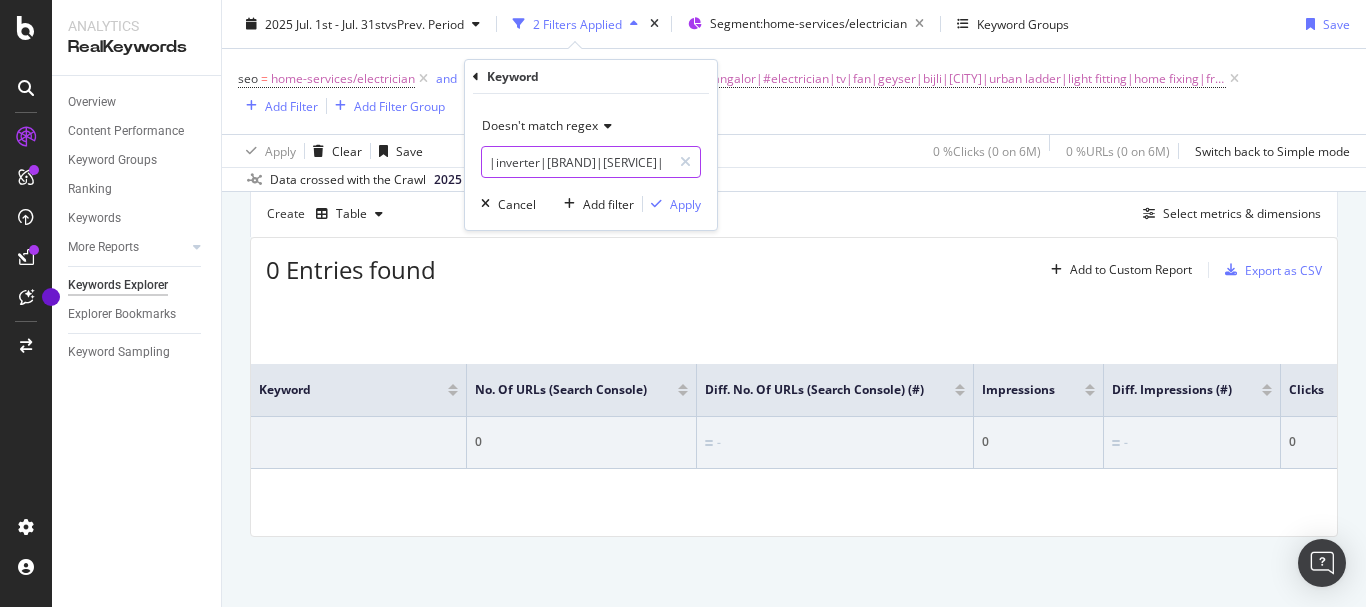 type on "#[PROFESSIONAL]s|#electricalwork|#[CITY]|#[PROFESSIONAL]|tv|fan|geyser|bijli|[CITY]|[BRAND]|[SERVICE]|home fixing|fridge|salon|contractors|bike|generator|salary|switch|gp [PROFESSIONAL]s|oven|inverter|[BRAND]|[SERVICE]|replacement|shop" 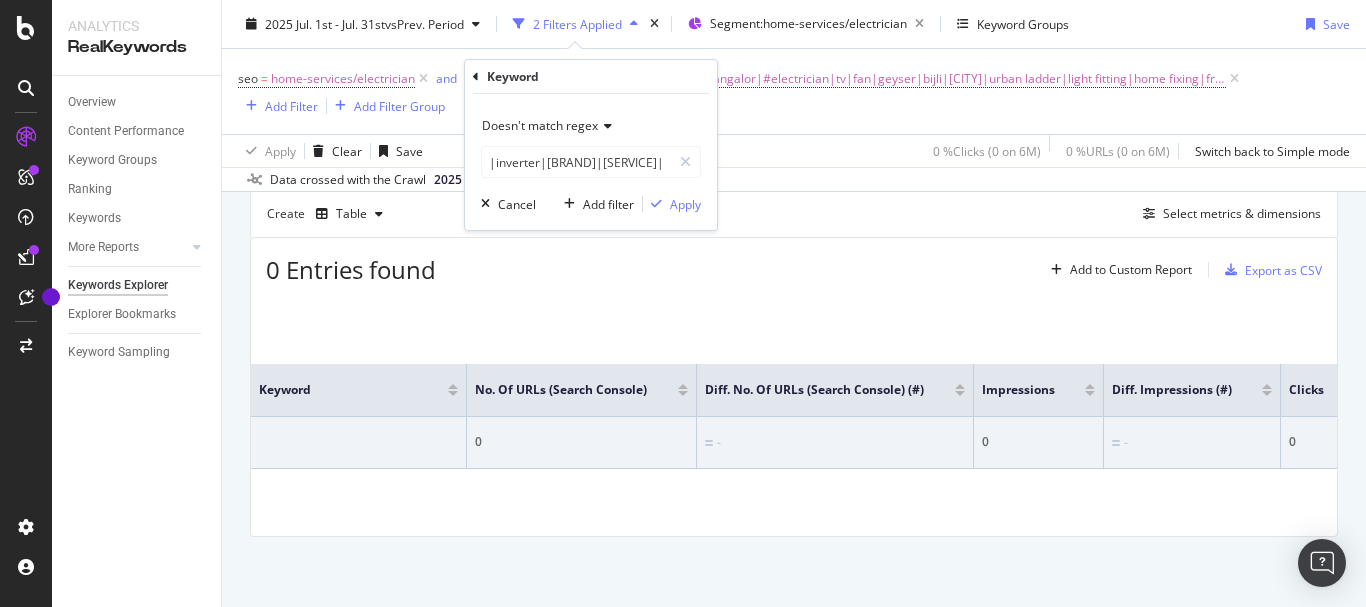 scroll, scrollTop: 0, scrollLeft: 0, axis: both 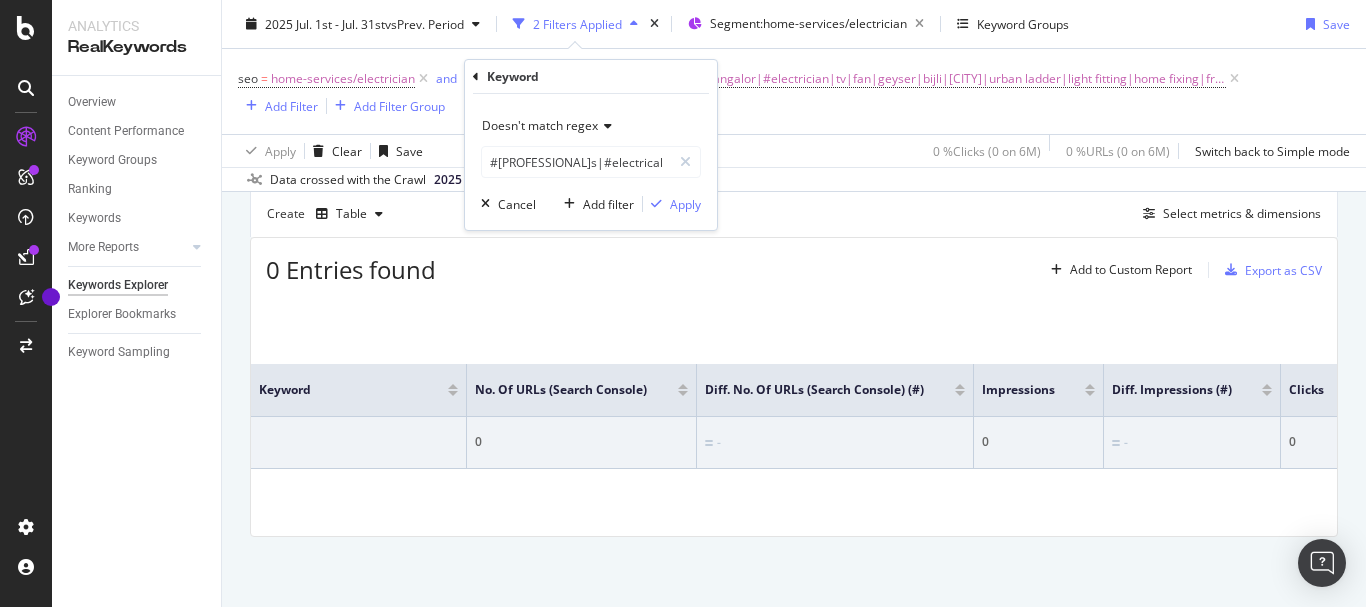 click on "Doesn't match regex #electricians|#electricalwork|#bangalor|#electrician|tv|fan|geyser|bijli|guwahati|urban ladder|light fitting|home fixing|fridge|salon|contractors|bike|generator|salary|switch|gp electricians|oven|inverter|urban clap|replacement|shop Cancel Add filter Apply" at bounding box center (591, 162) 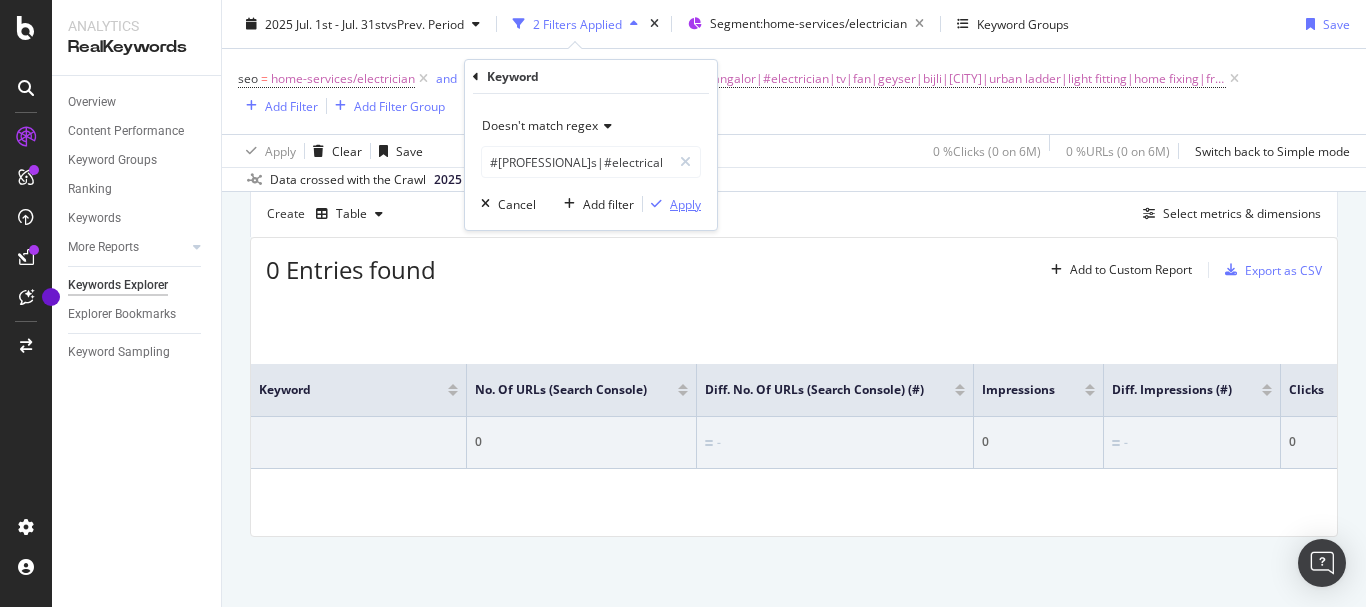 click at bounding box center (656, 204) 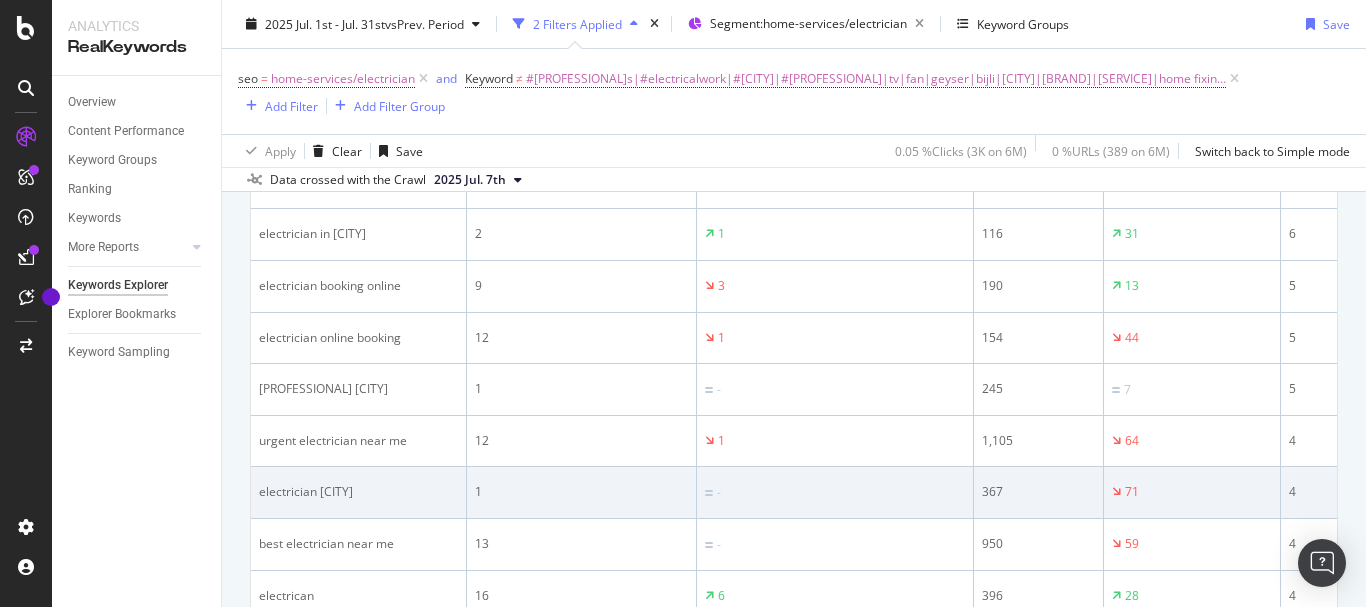 scroll, scrollTop: 2852, scrollLeft: 0, axis: vertical 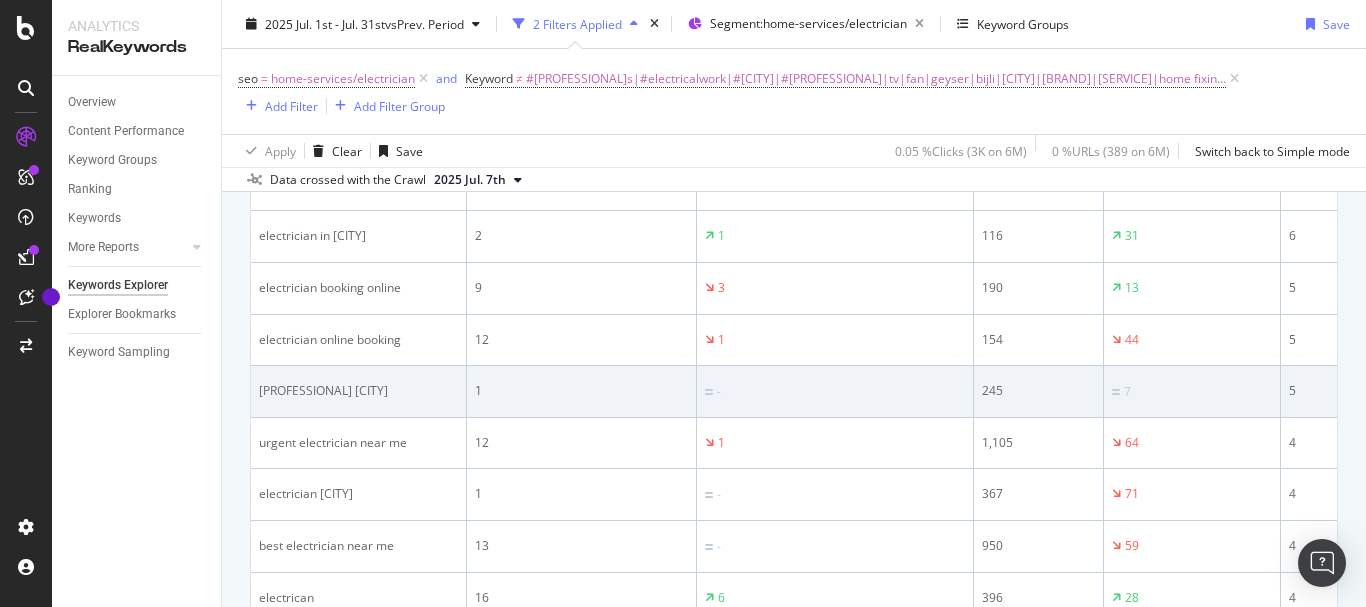 click on "[PROFESSIONAL] [CITY]" at bounding box center [358, 391] 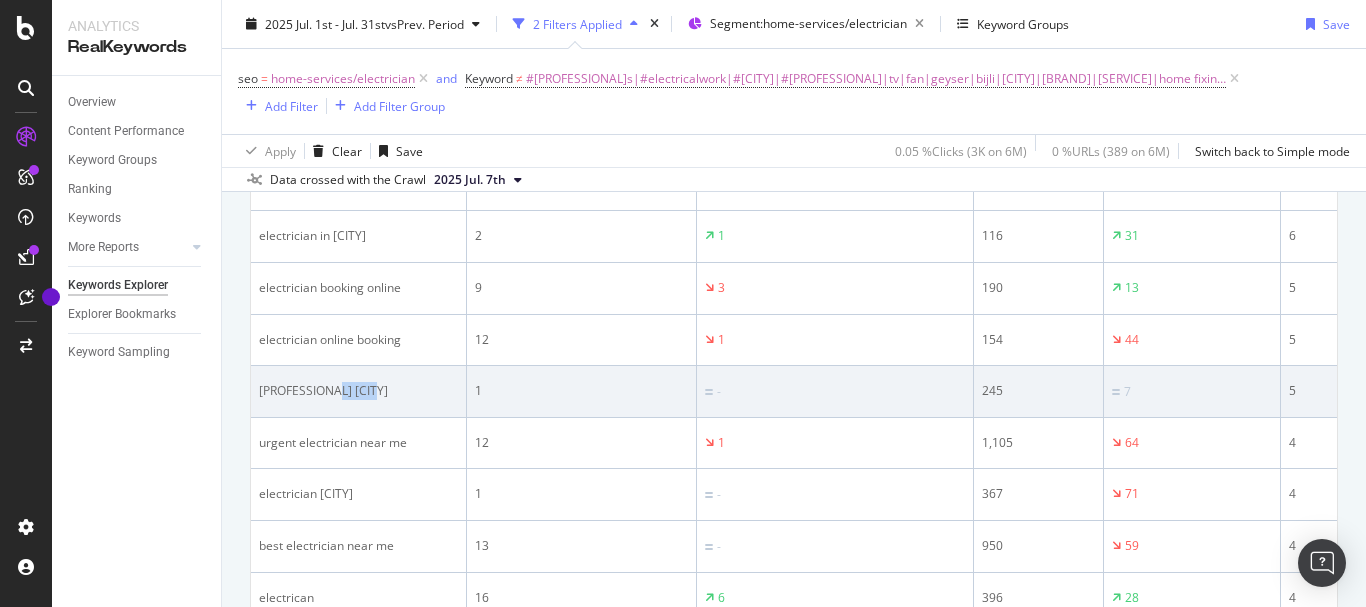 click on "[PROFESSIONAL] [CITY]" at bounding box center (358, 391) 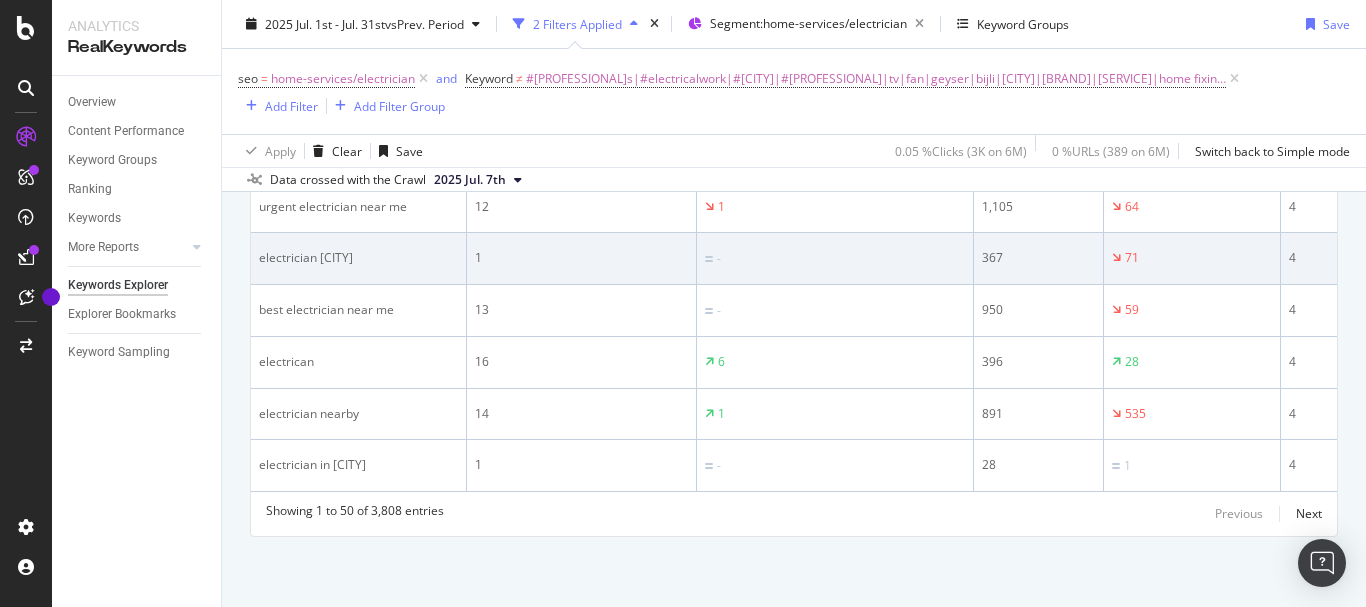 scroll, scrollTop: 3136, scrollLeft: 0, axis: vertical 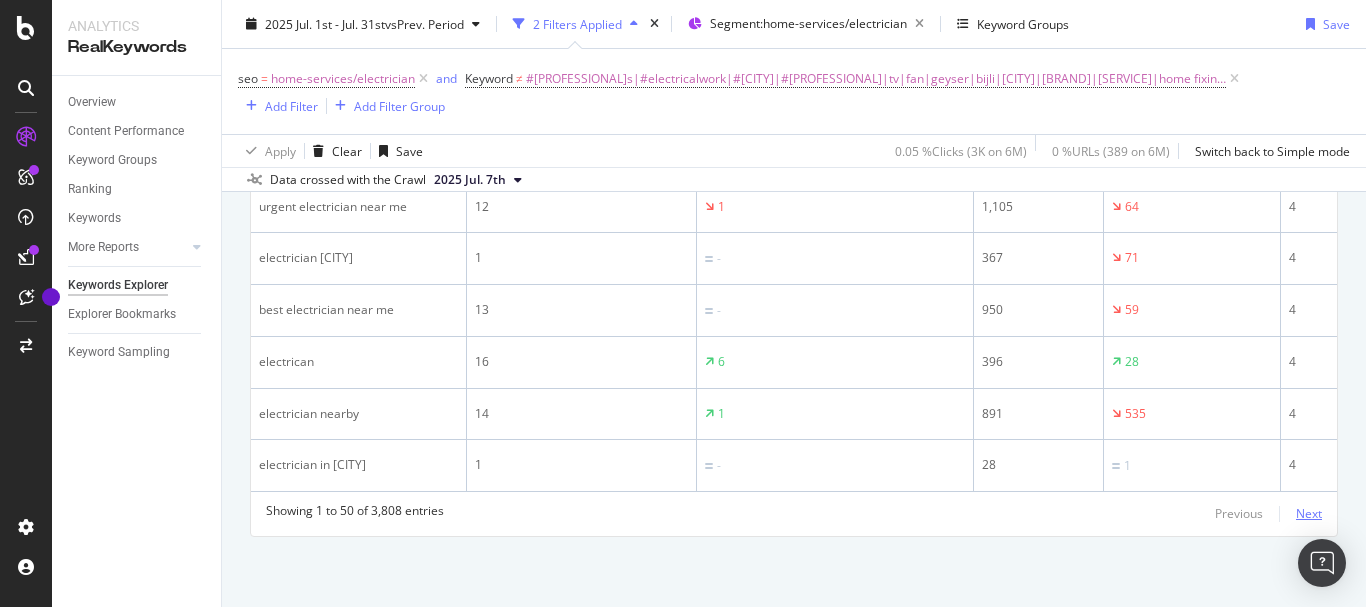click on "Next" at bounding box center [1309, 513] 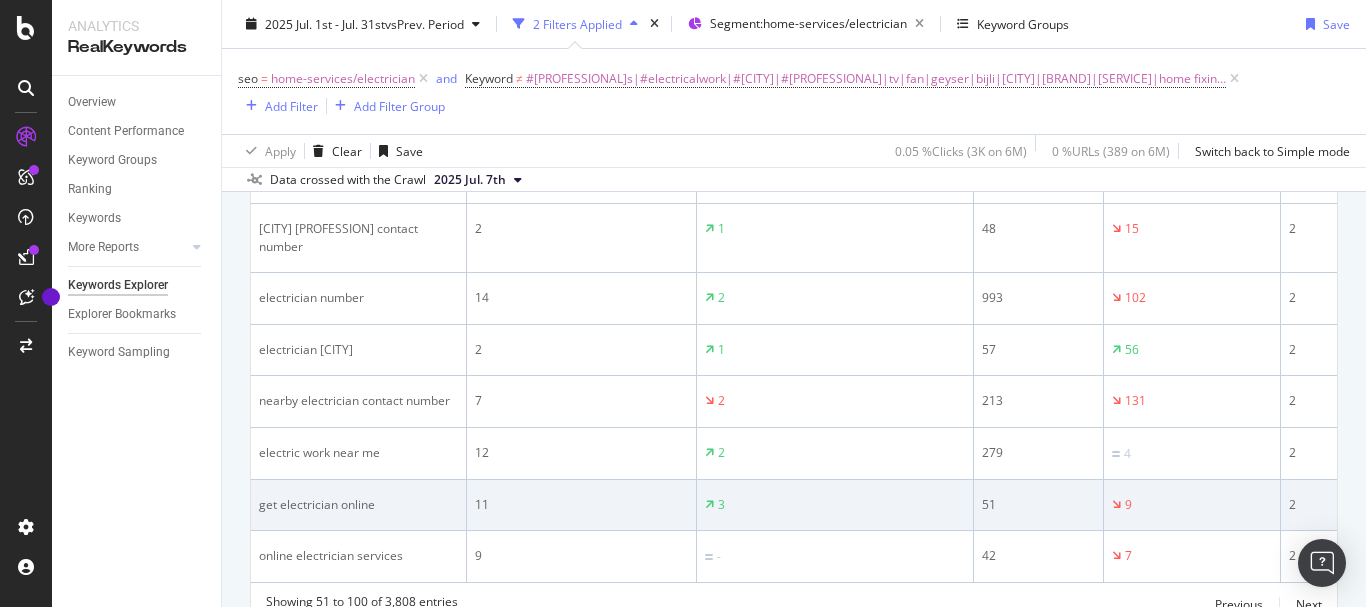 scroll, scrollTop: 2936, scrollLeft: 0, axis: vertical 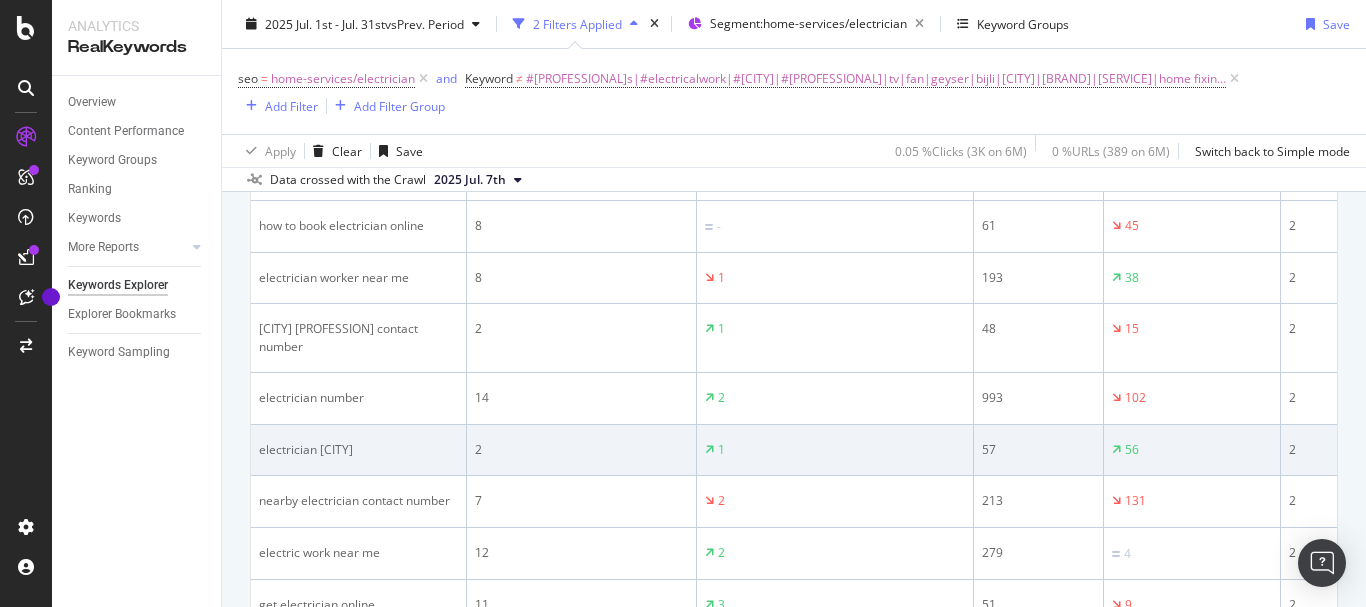 click on "electrician [CITY]" at bounding box center (358, 450) 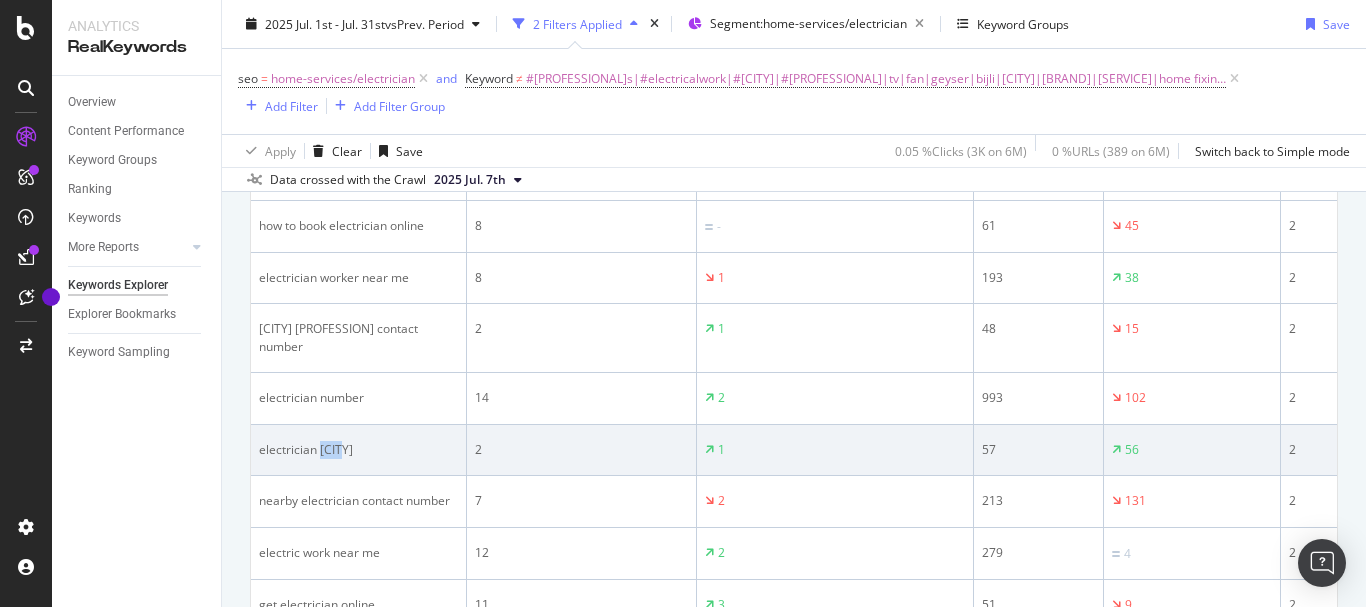 click on "electrician [CITY]" at bounding box center (358, 450) 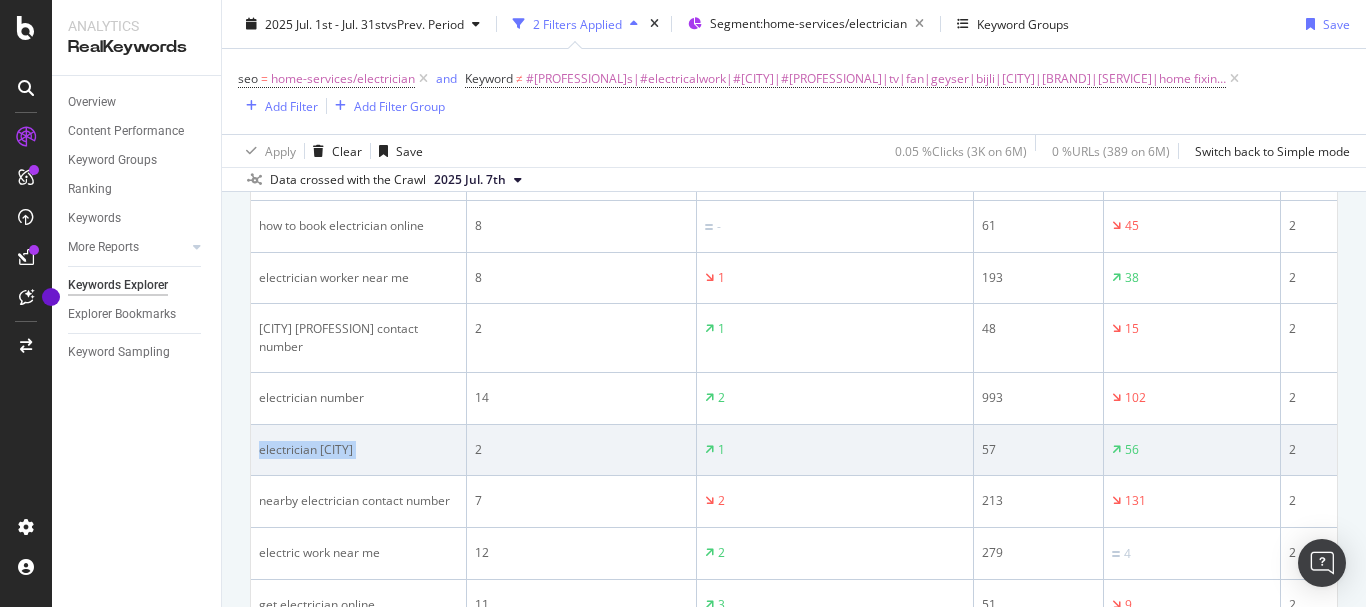 click on "electrician [CITY]" at bounding box center [358, 450] 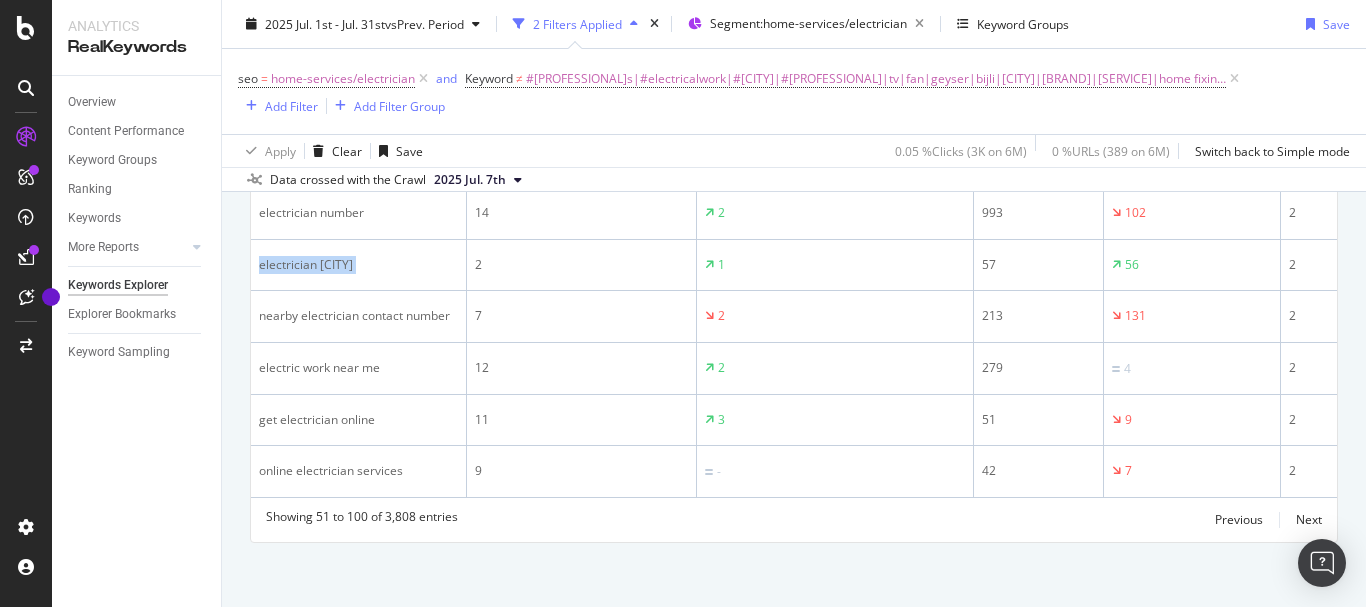 scroll, scrollTop: 3136, scrollLeft: 0, axis: vertical 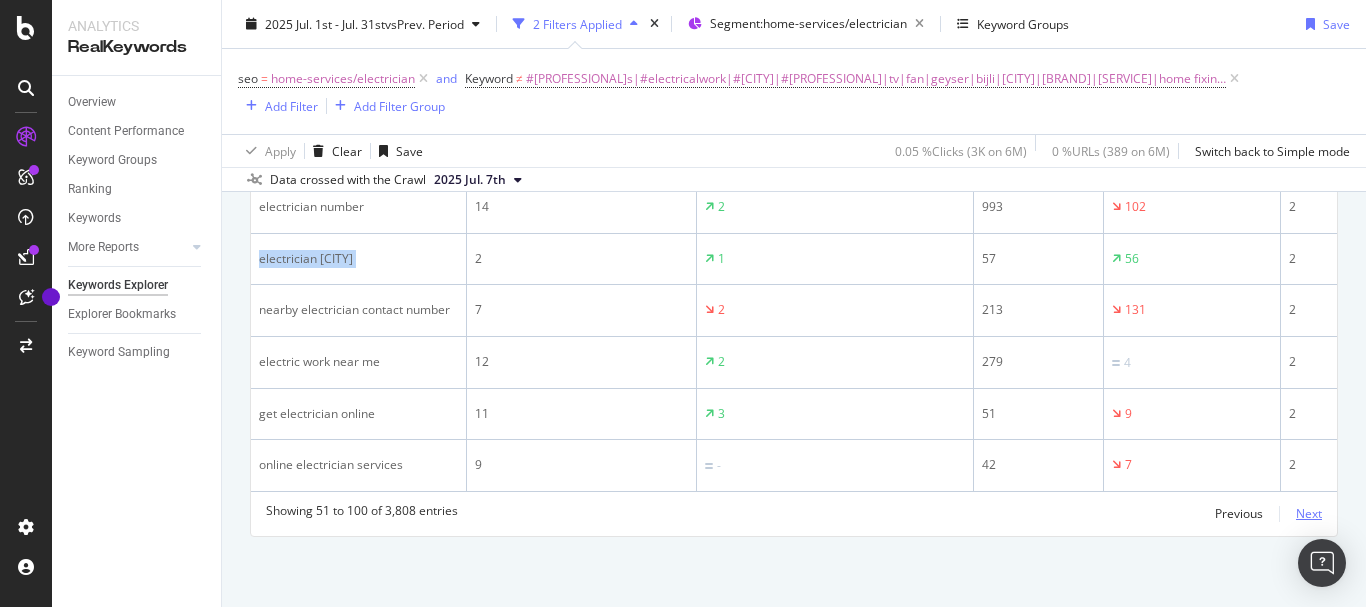 click on "Next" at bounding box center (1309, 513) 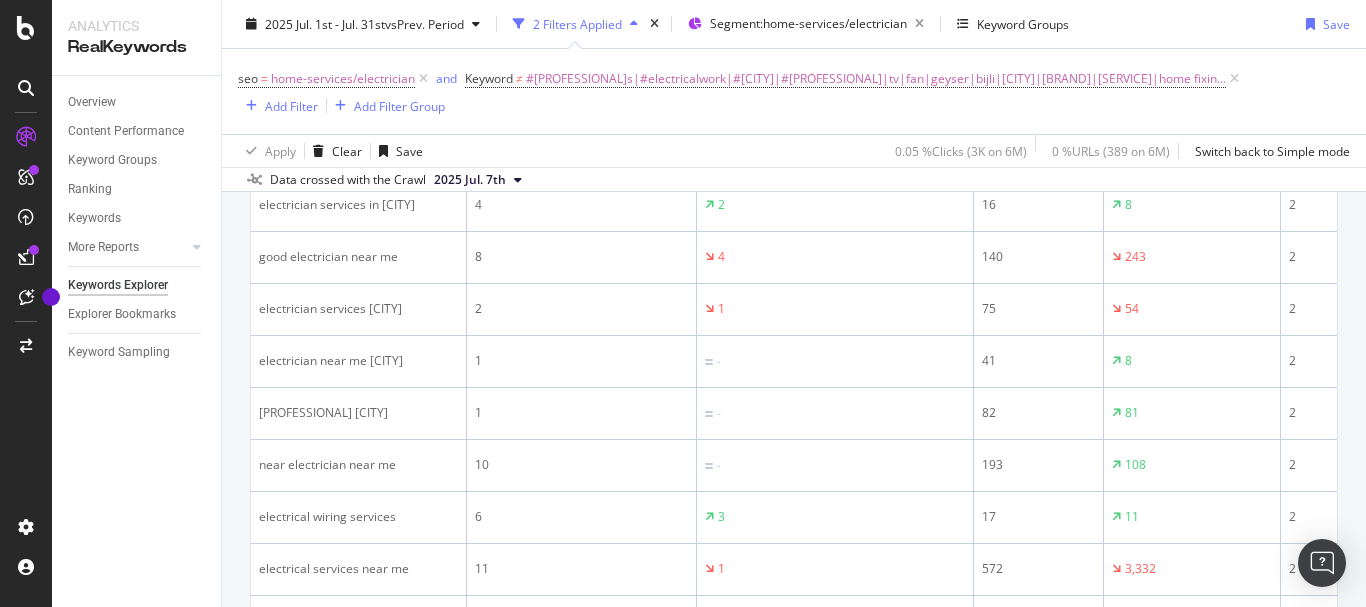 scroll, scrollTop: 1936, scrollLeft: 0, axis: vertical 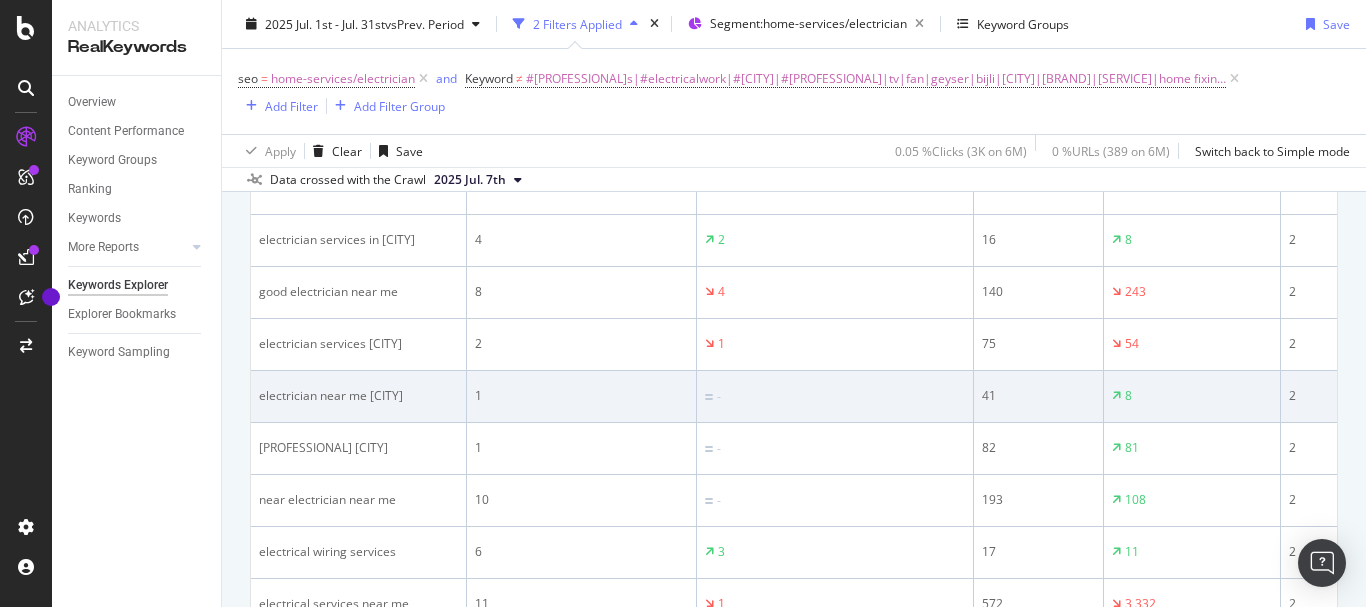 click on "electrician near me [CITY]" at bounding box center (358, 396) 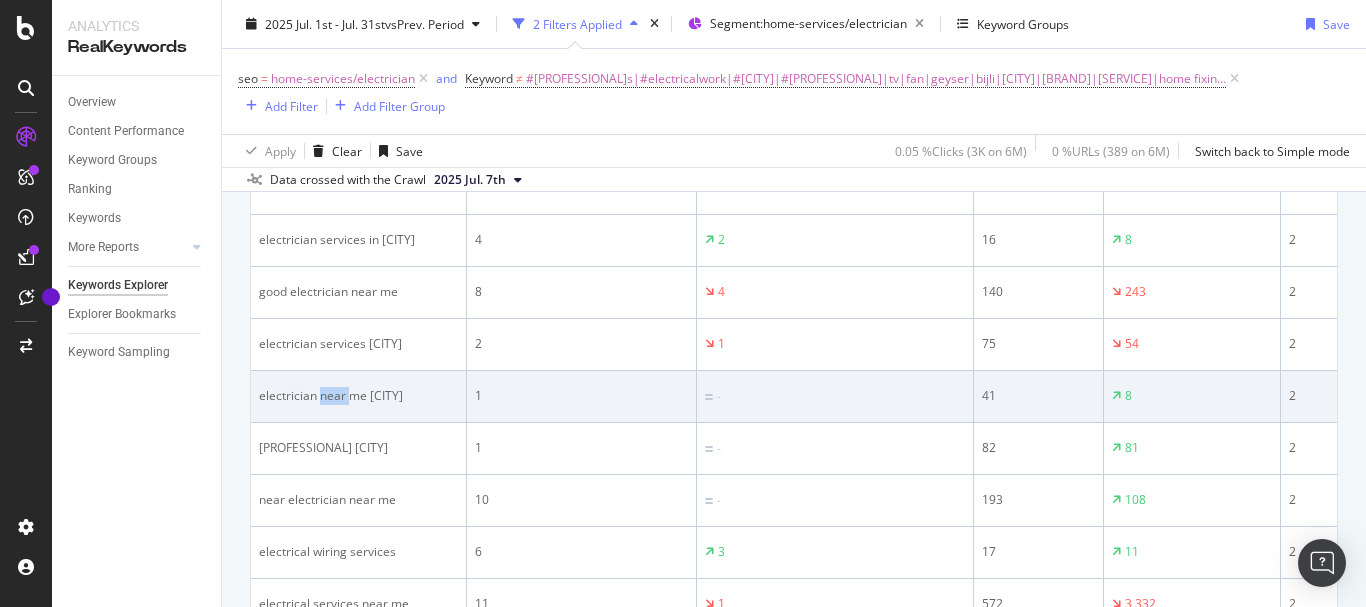 click on "electrician near me [CITY]" at bounding box center (358, 396) 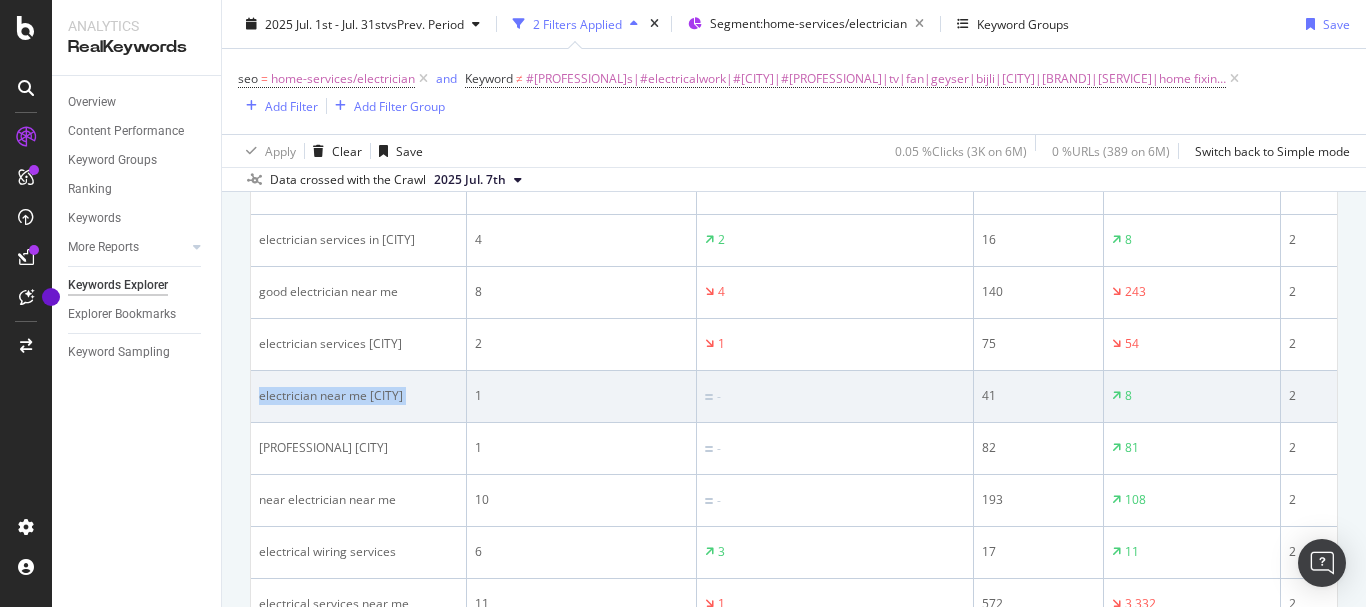 click on "electrician near me [CITY]" at bounding box center [358, 396] 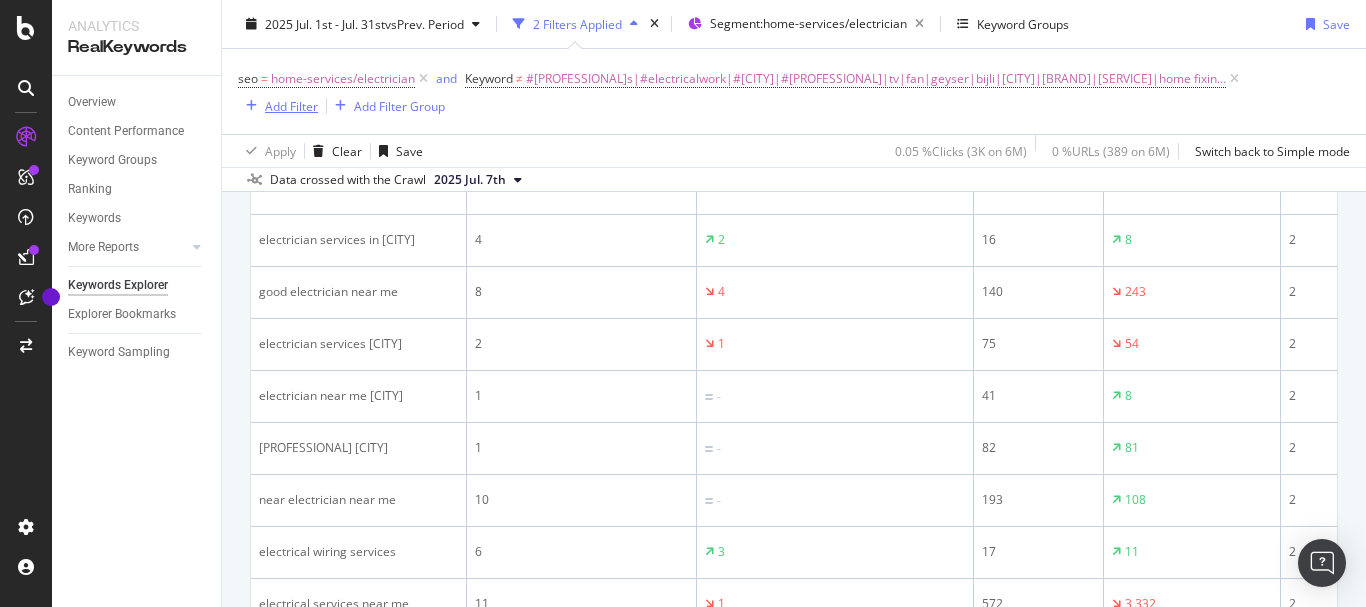 click on "Add Filter" at bounding box center (291, 105) 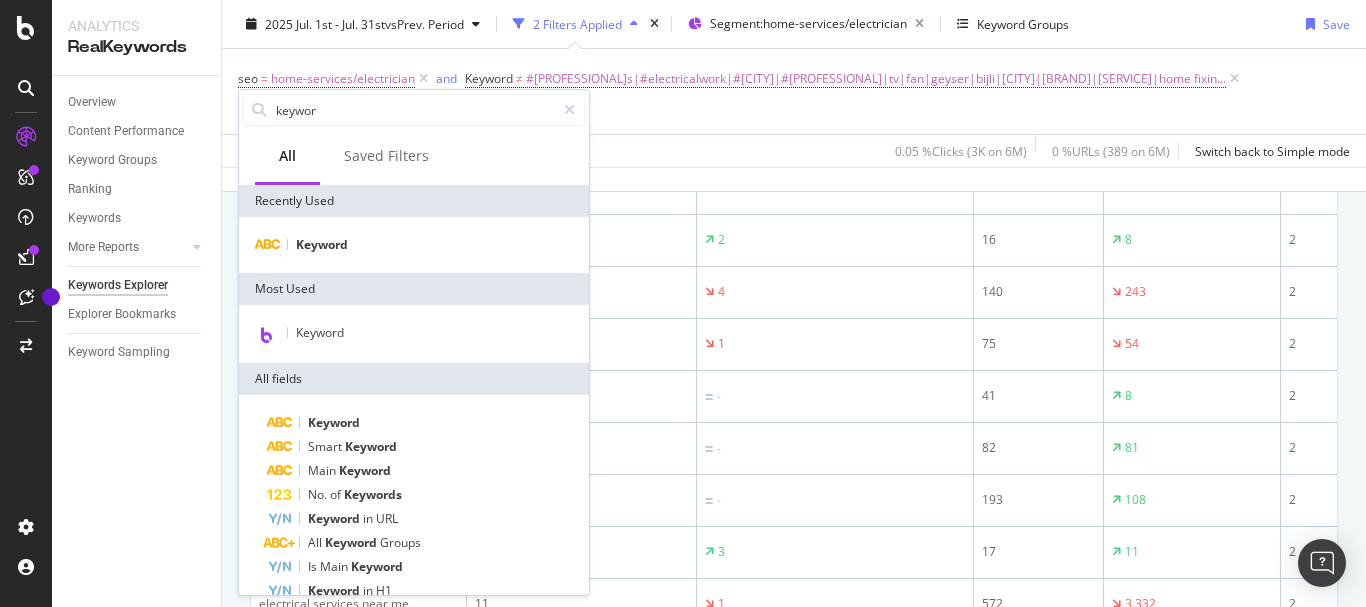 click on "seo   =     home-services/electrician and Keyword   ≠     #electricians|#electricalwork|#[CITY]|#electrician|tv|fan|geyser|bijli|[CITY]|urban ladder|light fitting|home fixing|fridge|salon|contractors|bike|generator|salary|switch|gp electricians|oven|inverter|urban clap|replacement|shop Add Filter Add Filter Group" at bounding box center [794, 91] 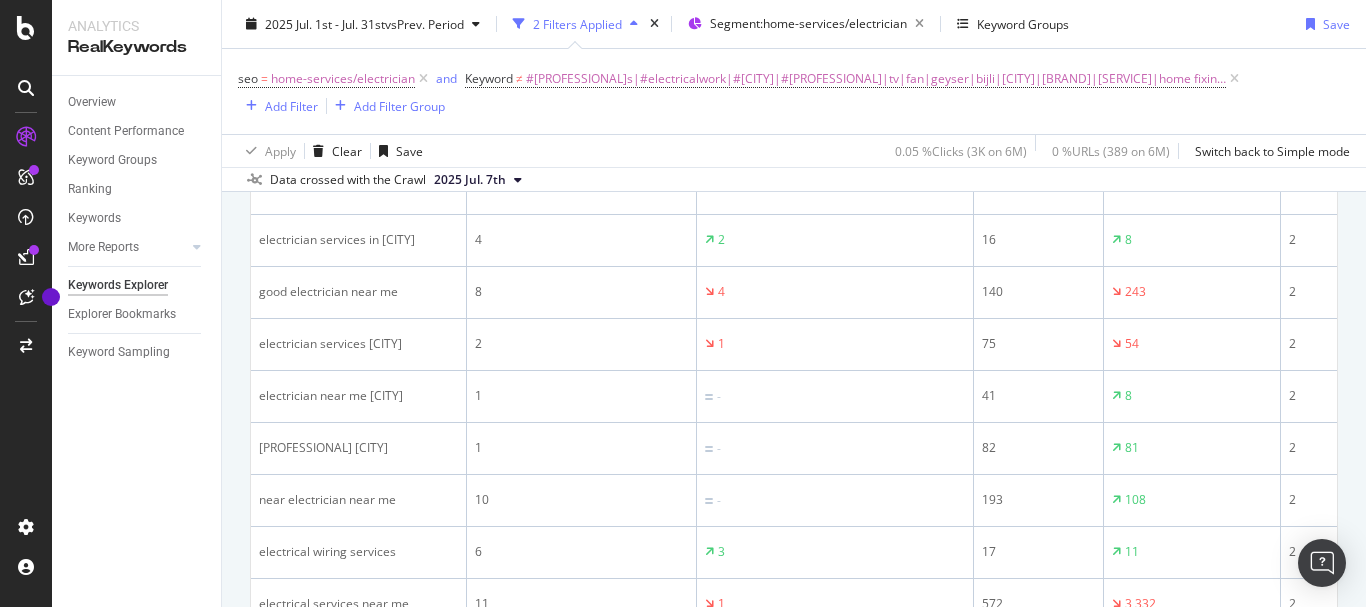 scroll, scrollTop: 1836, scrollLeft: 0, axis: vertical 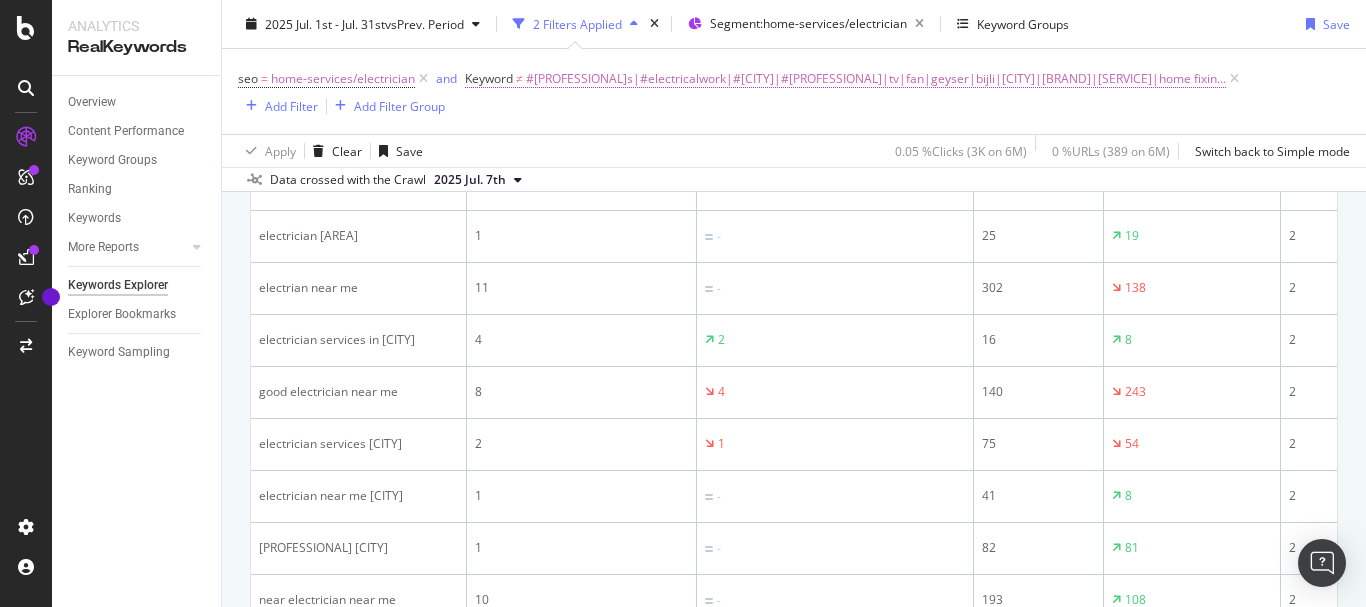 click on "#[PROFESSIONAL]s|#electricalwork|#[CITY]|#[PROFESSIONAL]|tv|fan|geyser|bijli|[CITY]|[BRAND]|[SERVICE]|home fixing|fridge|salon|contractors|bike|generator|salary|switch|gp [PROFESSIONAL]s|oven|inverter|[BRAND]|[SERVICE]|replacement|shop" at bounding box center (876, 79) 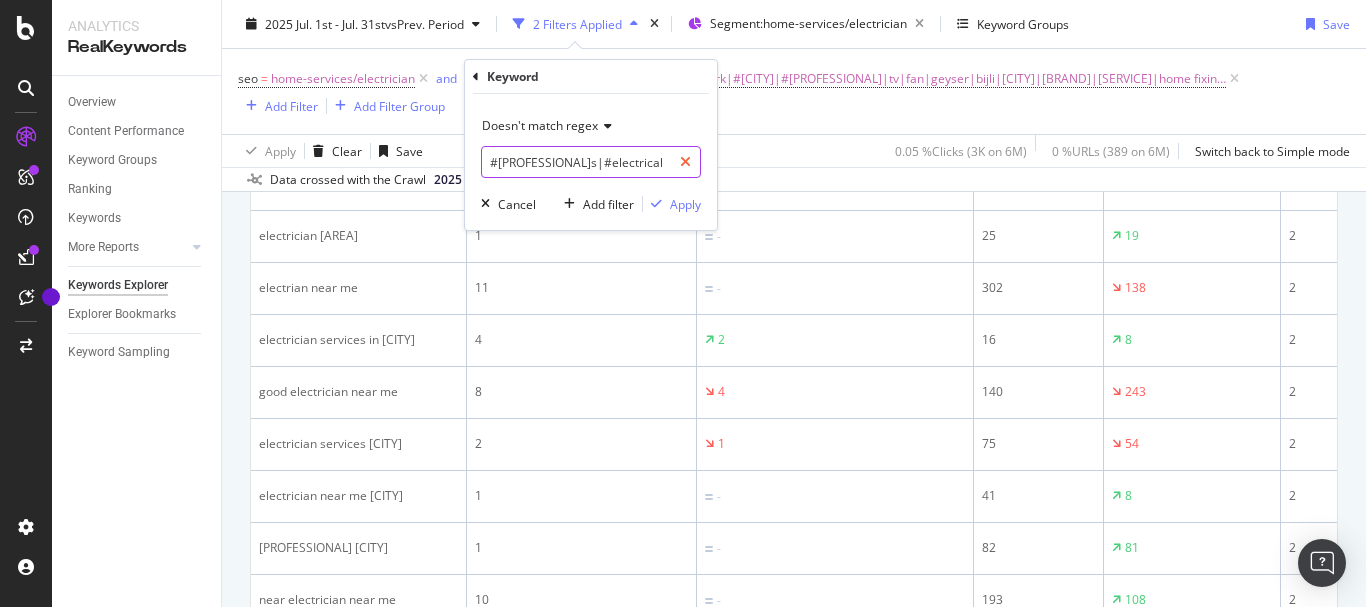 click at bounding box center (685, 162) 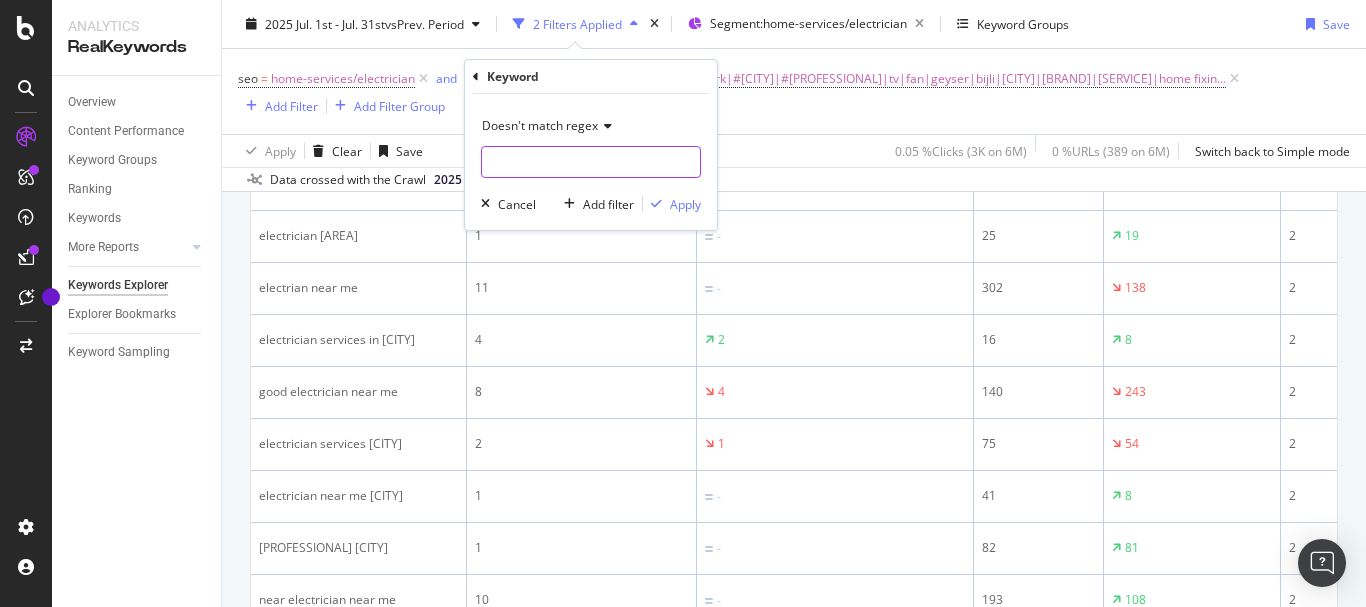 click at bounding box center [591, 162] 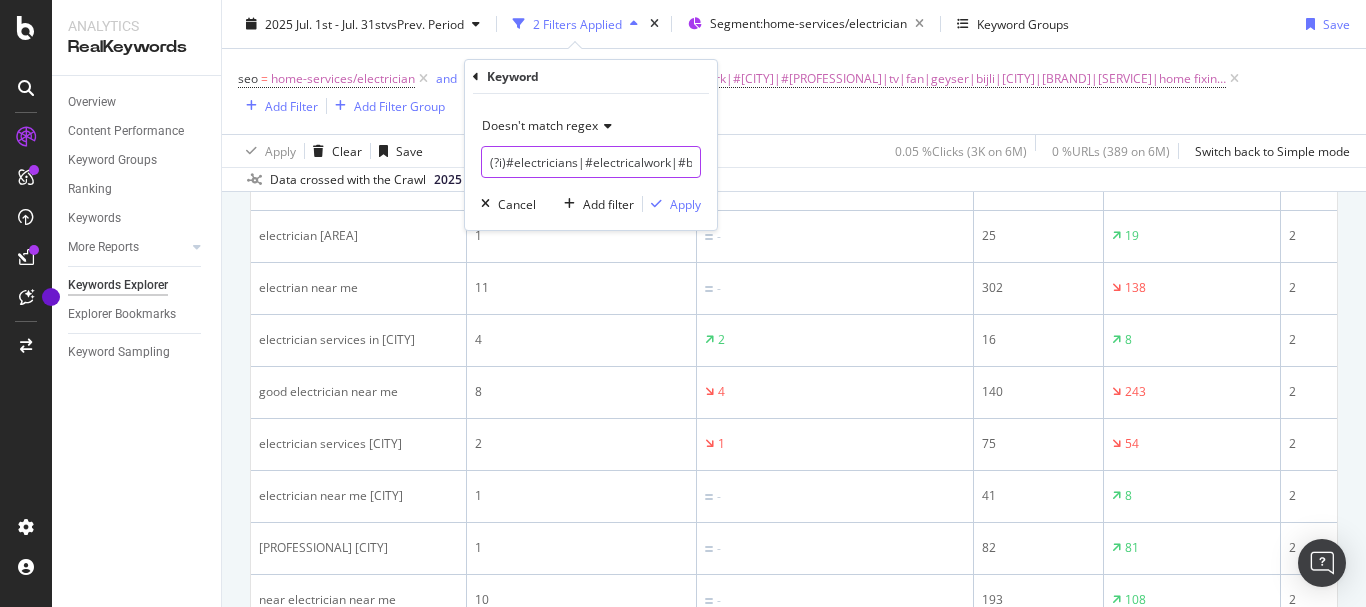 scroll, scrollTop: 0, scrollLeft: 1761, axis: horizontal 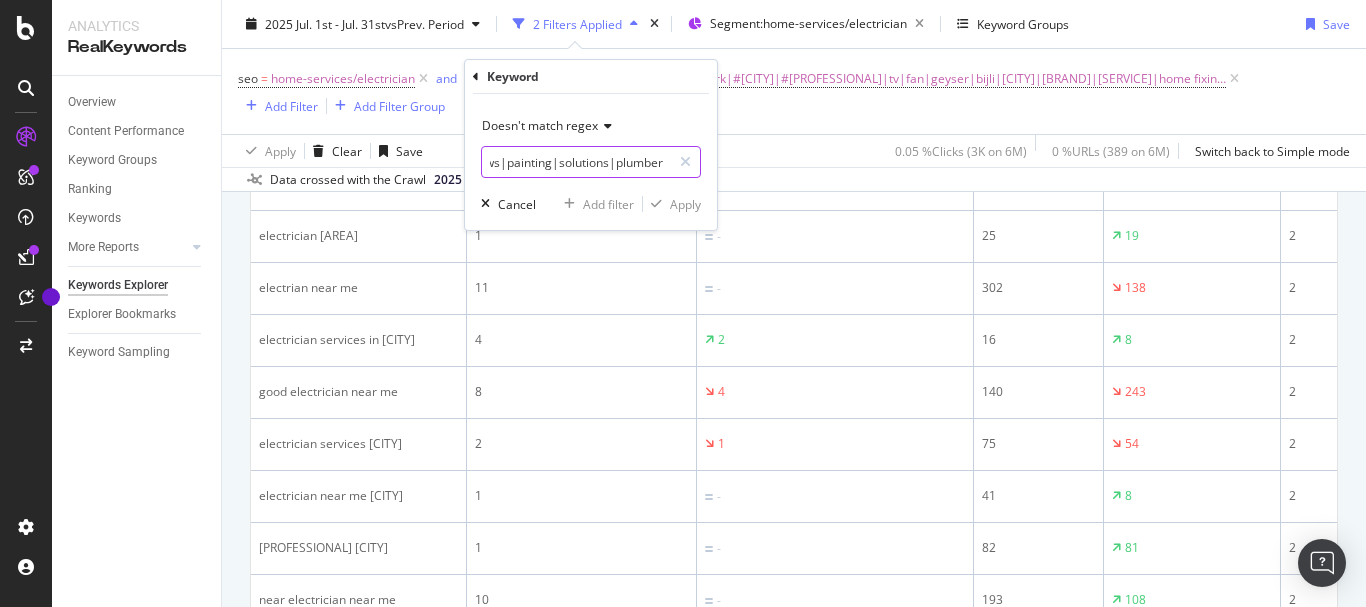 click on "(?i)#electricians|#electricalwork|#bangalor|#electrician|tv|fan|geyser|bijli|[CITY]|urban ladder|light fitting|home fixing|fridge|salon|contractors|bike|generator|salary|switch|gp electricians|oven|inverter|urban clap|replacement|[CITY]|carpenter|fix it|[CITY]|[CITY]|rewiring|jobs|home-services|reviews|painting|solutions|plumber" at bounding box center [576, 162] 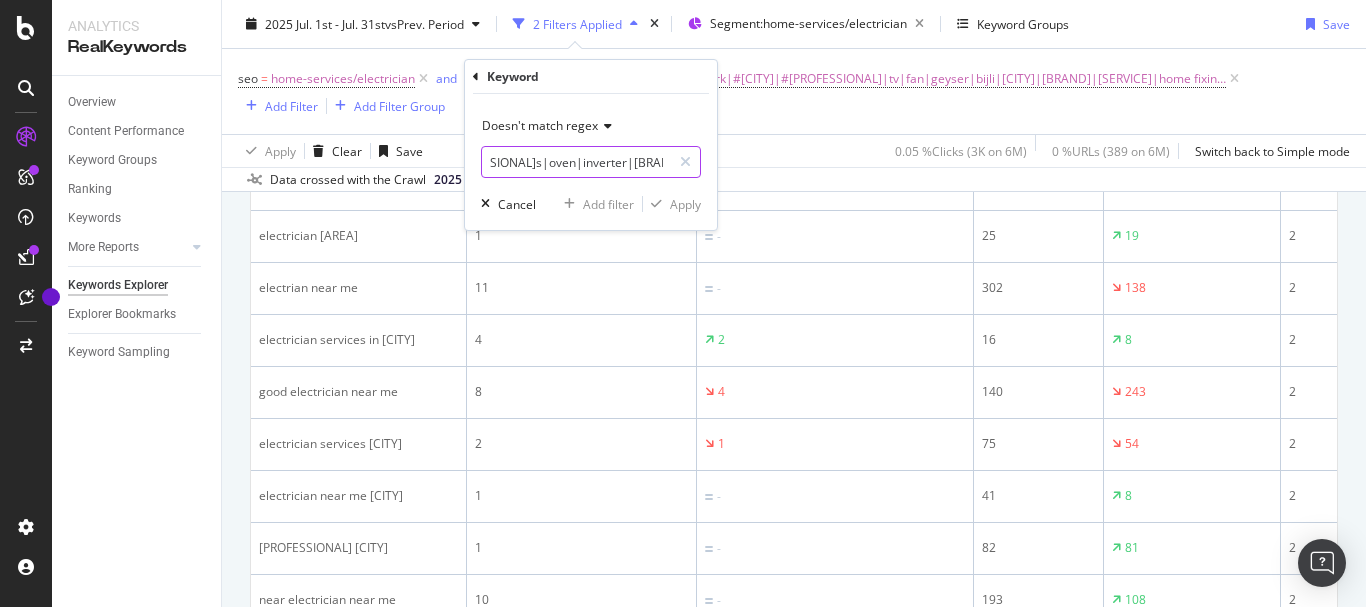 scroll, scrollTop: 0, scrollLeft: 1066, axis: horizontal 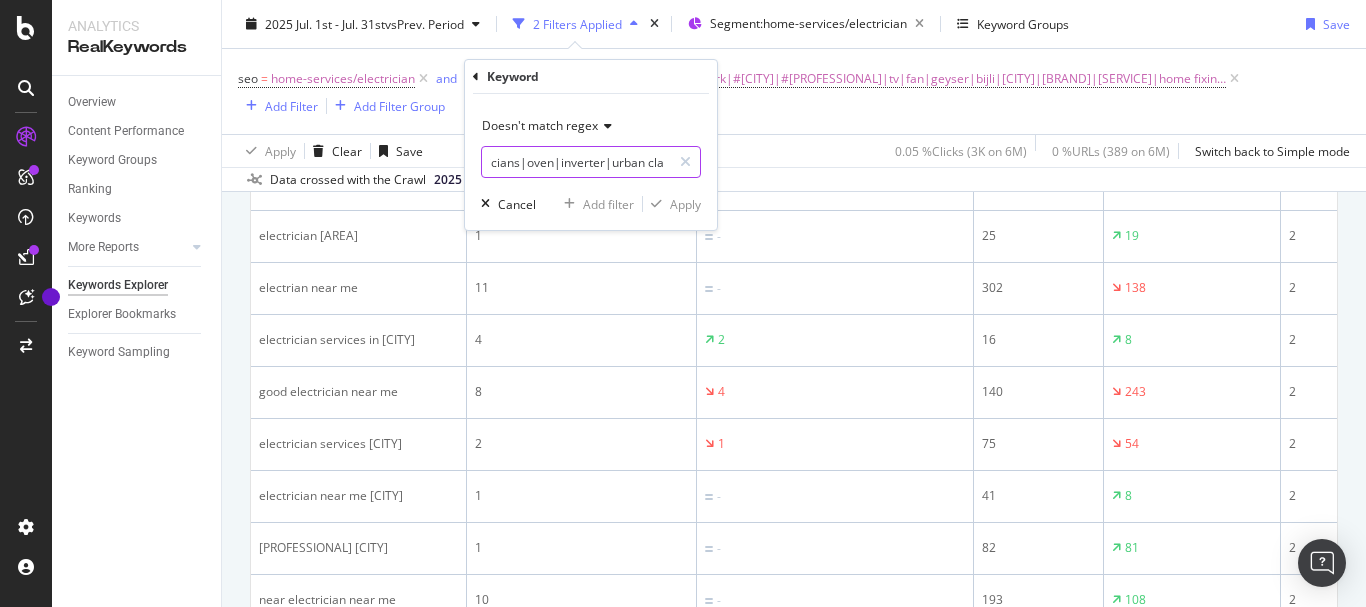 type on "(?i)#electricians|#electricalwork|#bangalor|#electrician|tv|fan|geyser|bijli|[CITY]|urban ladder|light fitting|home fixing|fridge|salon|contractors|bike|generator|salary|switch|gp electricians|oven|inverter|urban c" 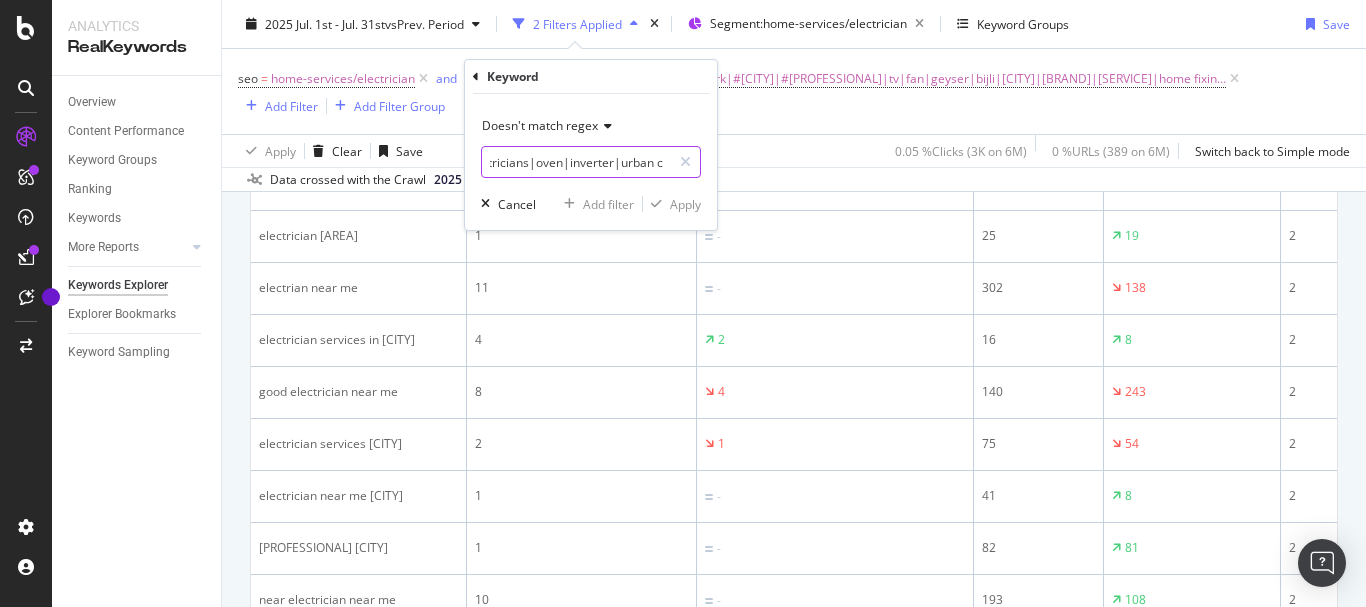 type 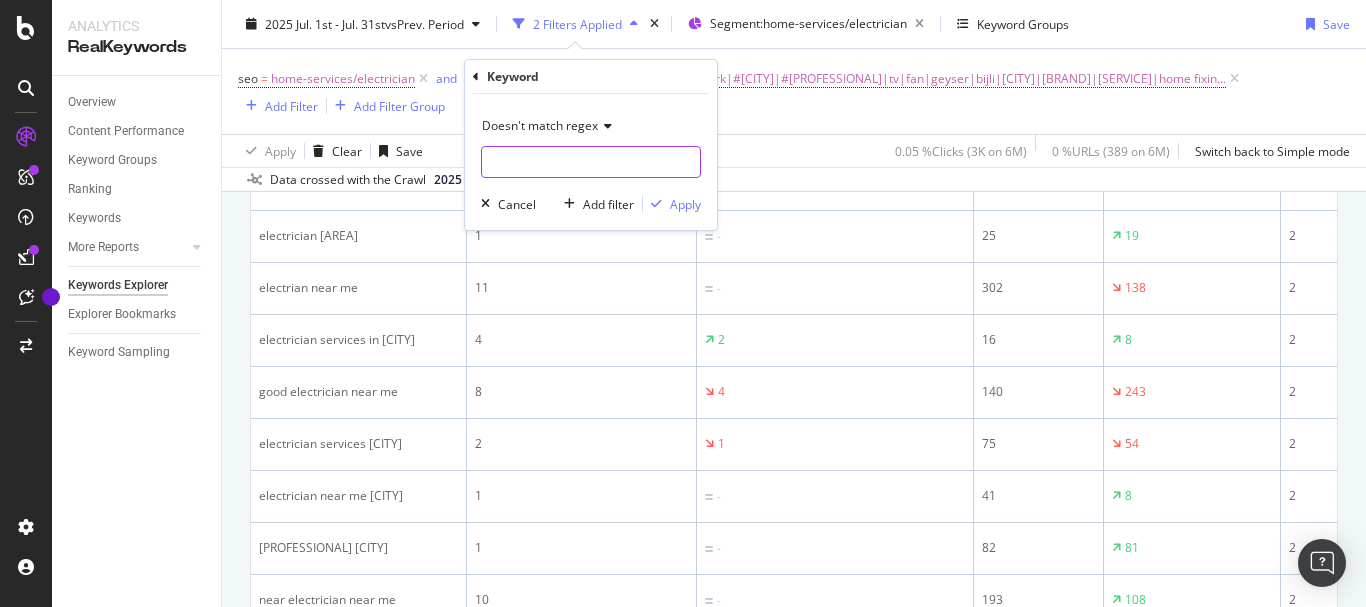 scroll, scrollTop: 0, scrollLeft: 0, axis: both 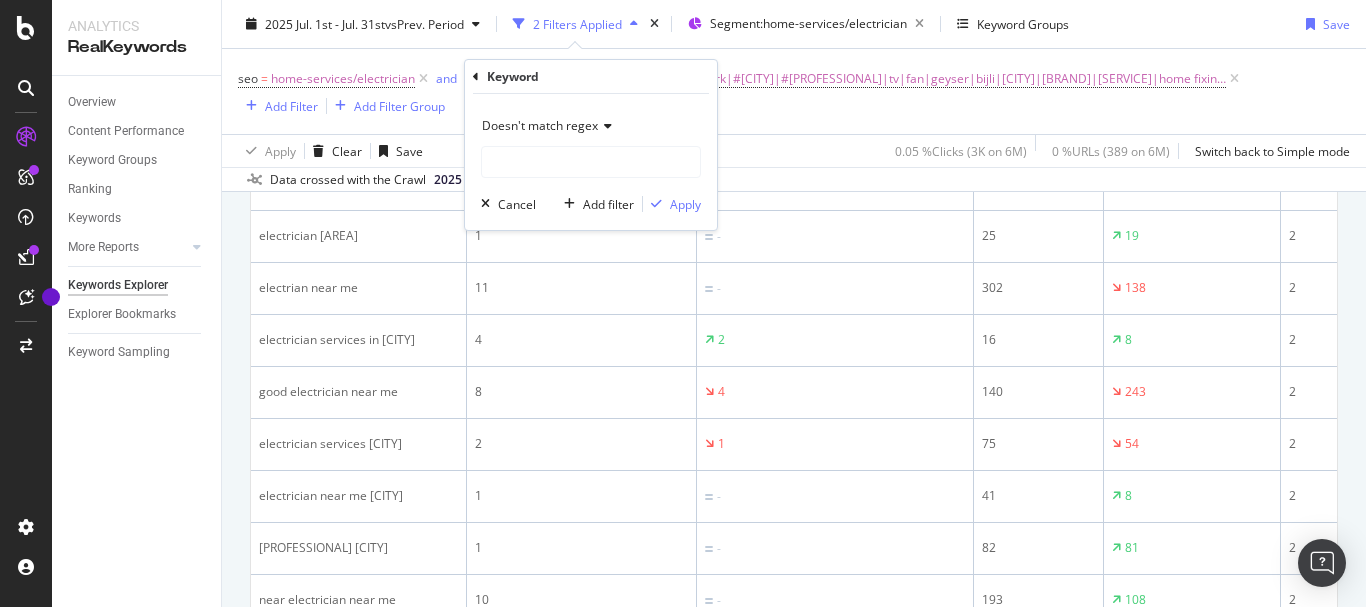 click on "Apply Clear Save 0.05 %  Clicks ( 3K on 6M ) 0 %  URLs ( 389 on 6M ) Switch back to Simple mode" at bounding box center (794, 150) 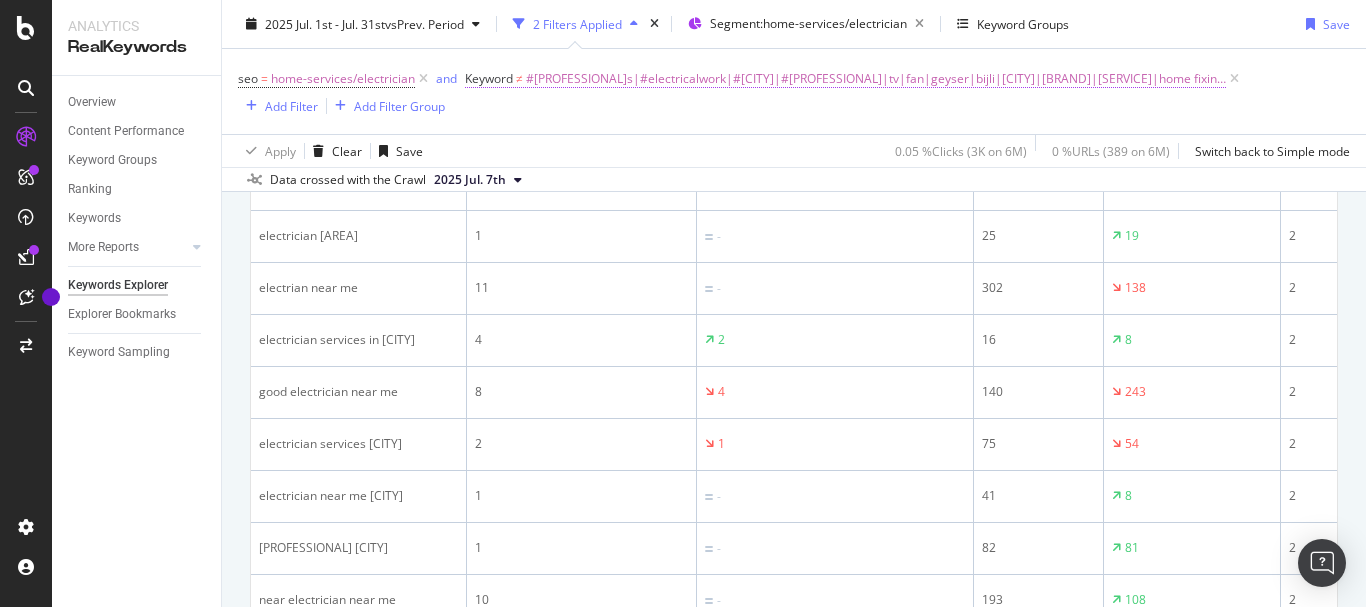 click on "#[PROFESSIONAL]s|#electricalwork|#[CITY]|#[PROFESSIONAL]|tv|fan|geyser|bijli|[CITY]|[BRAND]|[SERVICE]|home fixing|fridge|salon|contractors|bike|generator|salary|switch|gp [PROFESSIONAL]s|oven|inverter|[BRAND]|[SERVICE]|replacement|shop" at bounding box center (876, 79) 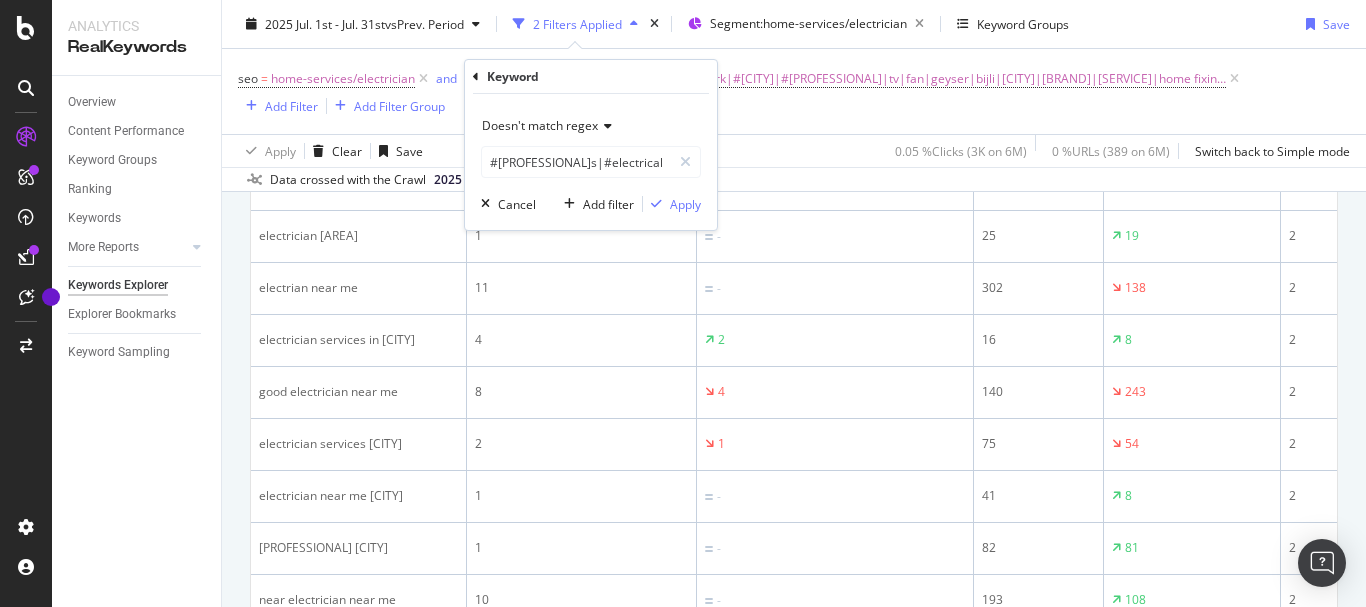 click on "seo   =     home-services/electrician and Keyword   ≠     #electricians|#electricalwork|#[CITY]|#electrician|tv|fan|geyser|bijli|[CITY]|urban ladder|light fitting|home fixing|fridge|salon|contractors|bike|generator|salary|switch|gp electricians|oven|inverter|urban clap|replacement|shop Add Filter Add Filter Group" at bounding box center (794, 91) 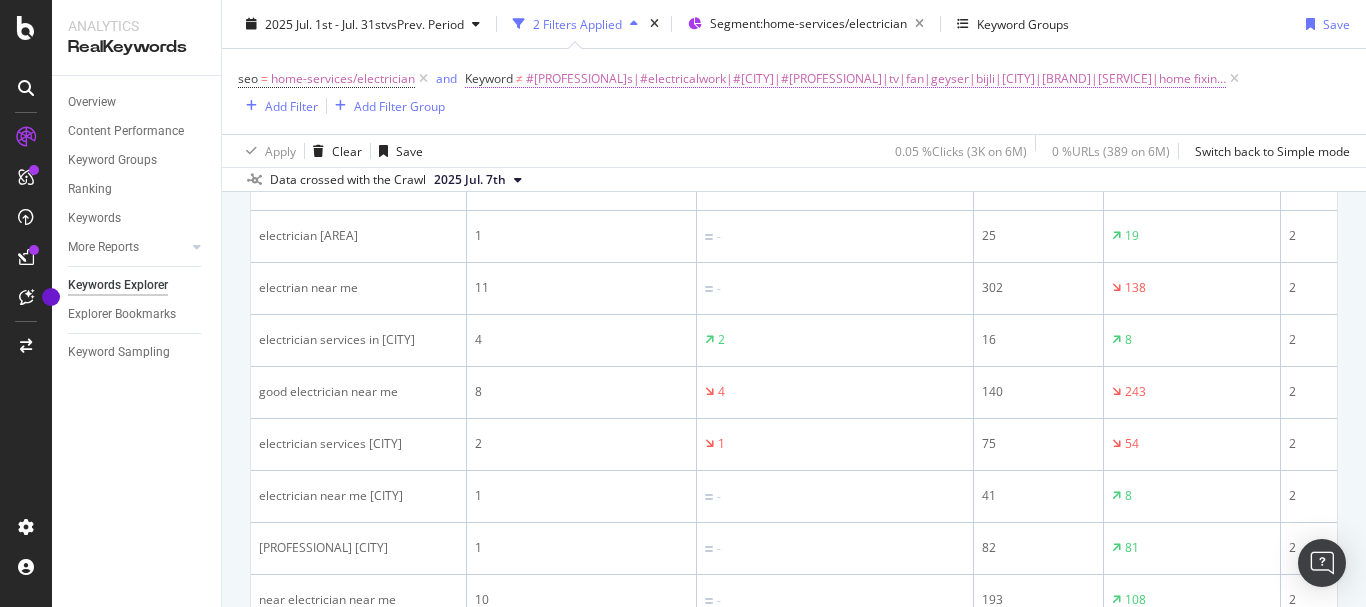 click on "#[PROFESSIONAL]s|#electricalwork|#[CITY]|#[PROFESSIONAL]|tv|fan|geyser|bijli|[CITY]|[BRAND]|[SERVICE]|home fixing|fridge|salon|contractors|bike|generator|salary|switch|gp [PROFESSIONAL]s|oven|inverter|[BRAND]|[SERVICE]|replacement|shop" at bounding box center (876, 79) 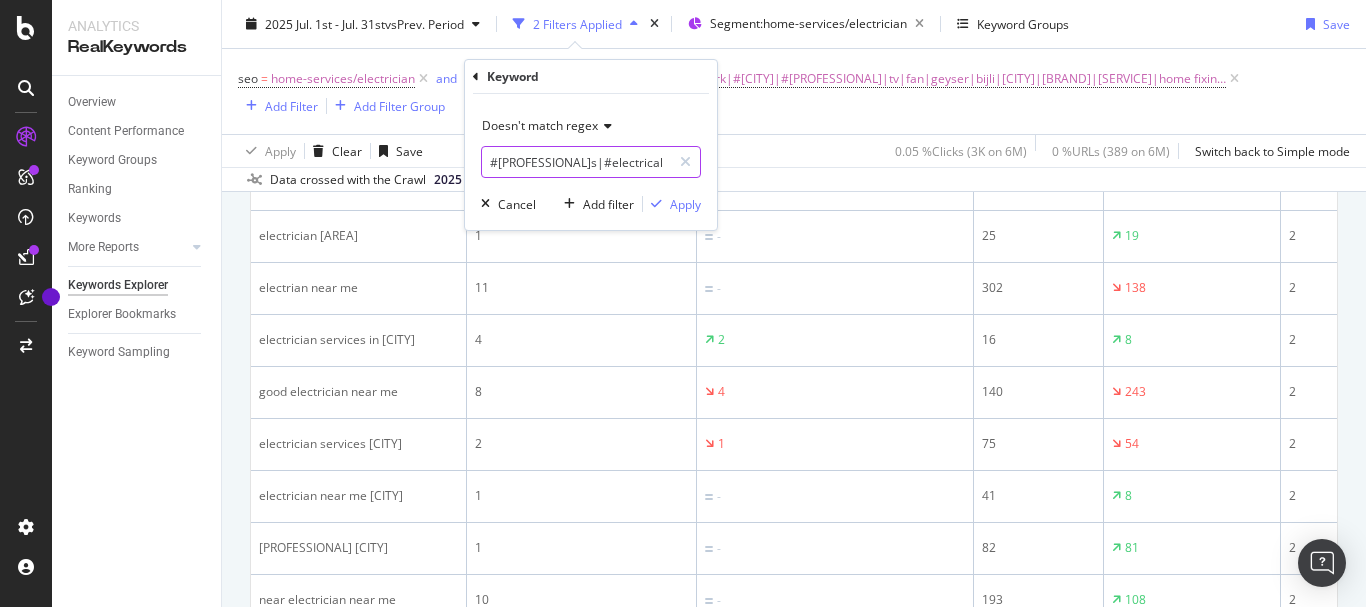 click on "#[PROFESSIONAL]s|#electricalwork|#[CITY]|#[PROFESSIONAL]|tv|fan|geyser|bijli|[CITY]|[BRAND]|[SERVICE]|home fixing|fridge|salon|contractors|bike|generator|salary|switch|gp [PROFESSIONAL]s|oven|inverter|[BRAND]|[SERVICE]|replacement|shop" at bounding box center [576, 162] 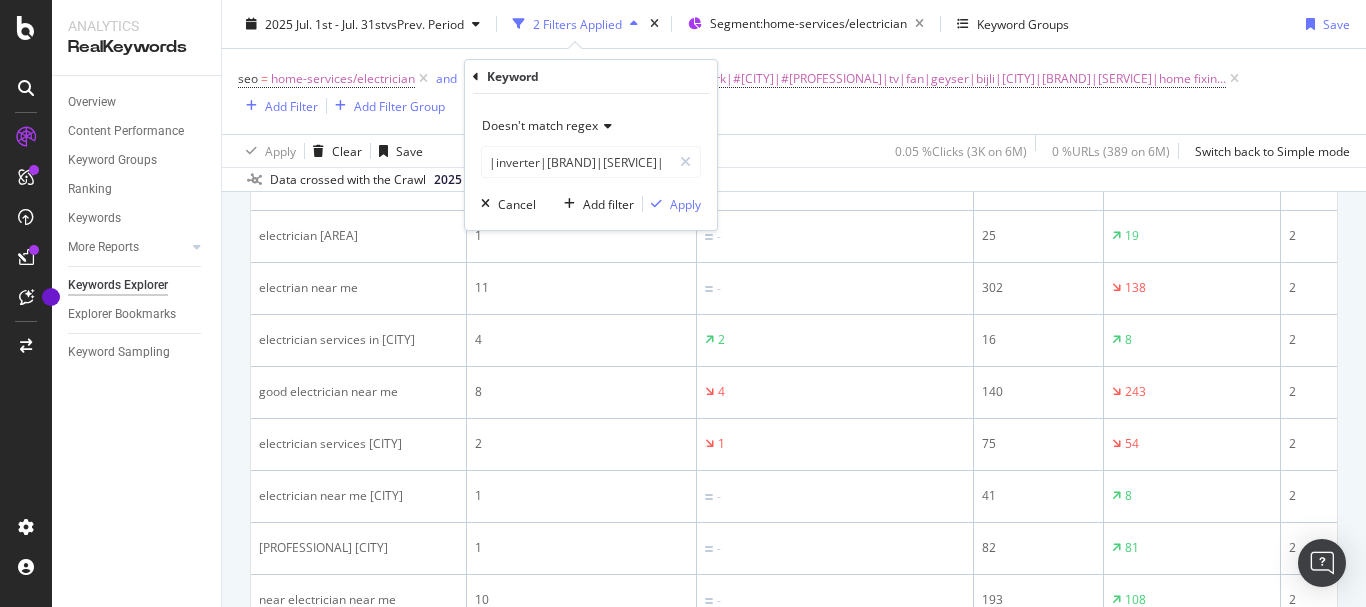 click on "seo   =     home-services/electrician and Keyword   ≠     #electricians|#electricalwork|#[CITY]|#electrician|tv|fan|geyser|bijli|[CITY]|urban ladder|light fitting|home fixing|fridge|salon|contractors|bike|generator|salary|switch|gp electricians|oven|inverter|urban clap|replacement|shop Add Filter Add Filter Group" at bounding box center [794, 91] 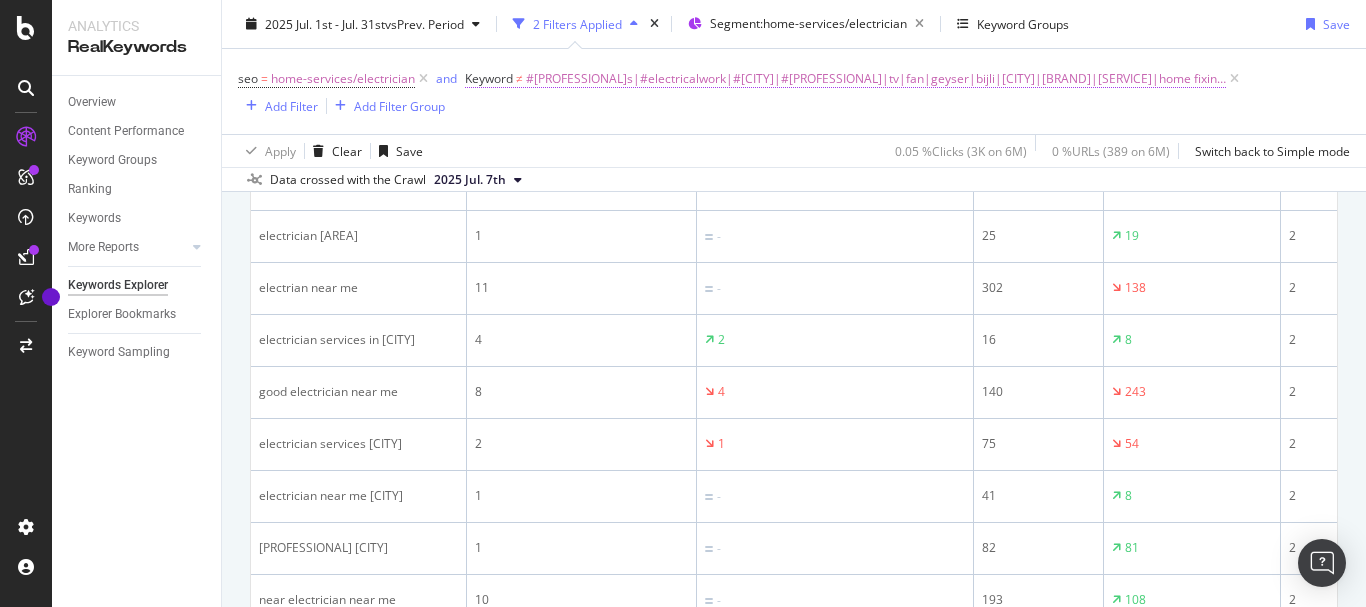 click on "#[PROFESSIONAL]s|#electricalwork|#[CITY]|#[PROFESSIONAL]|tv|fan|geyser|bijli|[CITY]|[BRAND]|[SERVICE]|home fixing|fridge|salon|contractors|bike|generator|salary|switch|gp [PROFESSIONAL]s|oven|inverter|[BRAND]|[SERVICE]|replacement|shop" at bounding box center [876, 79] 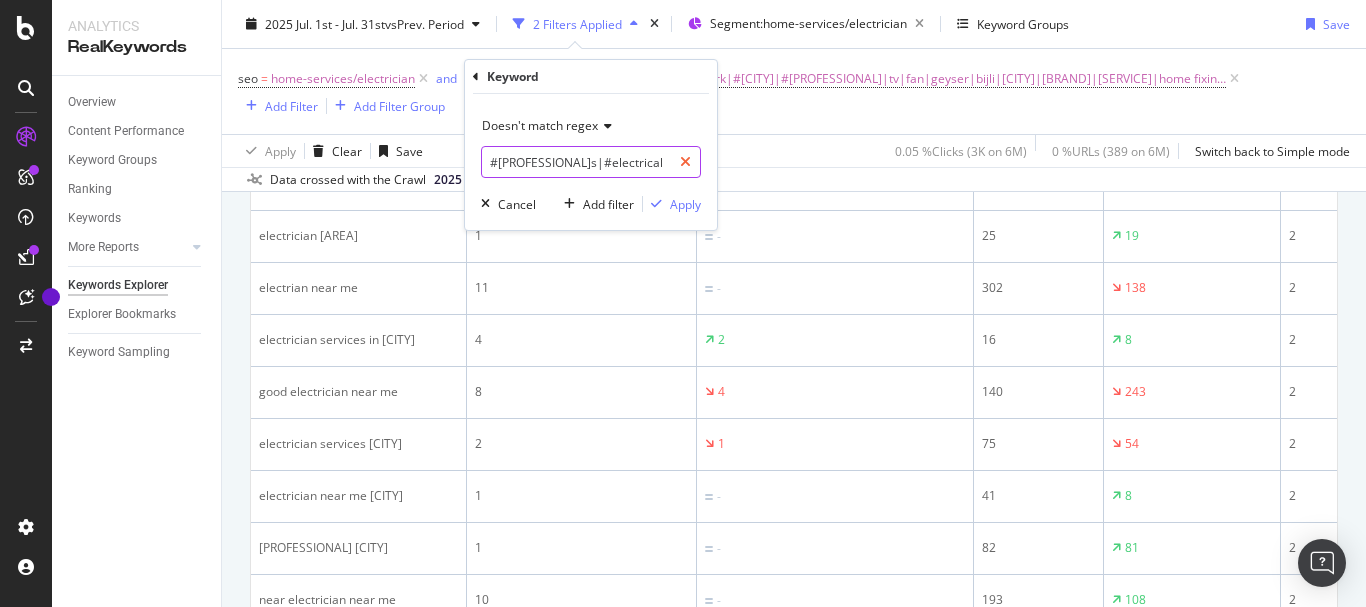 click at bounding box center [685, 162] 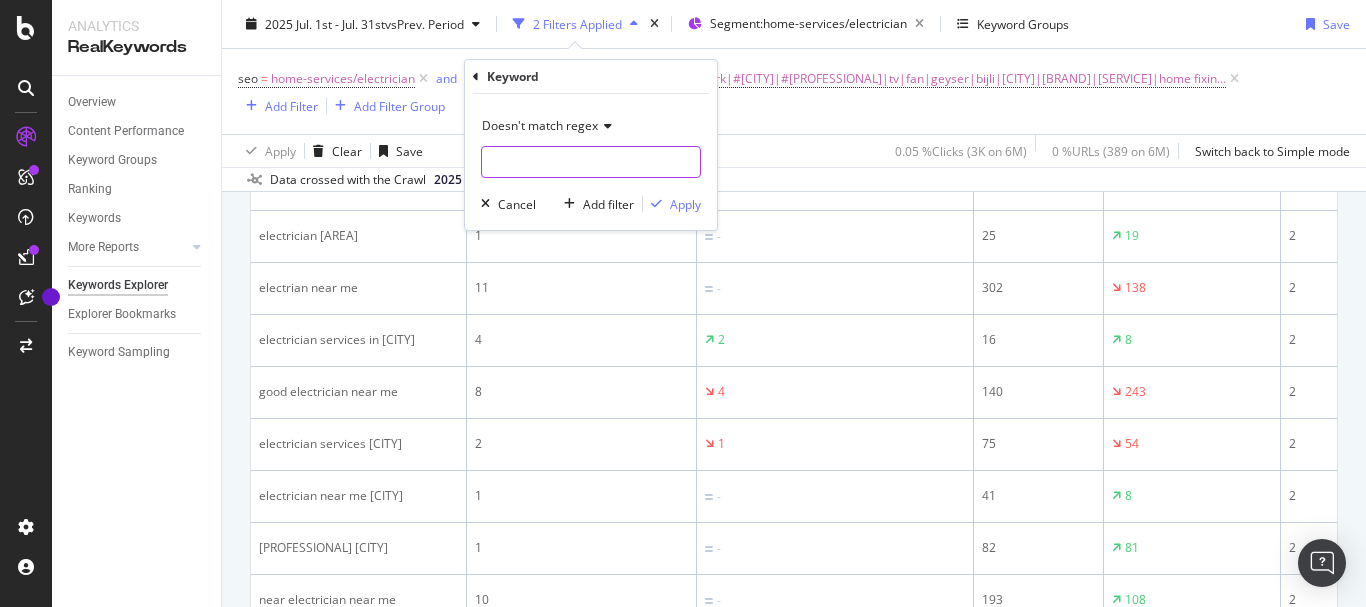 click at bounding box center (591, 162) 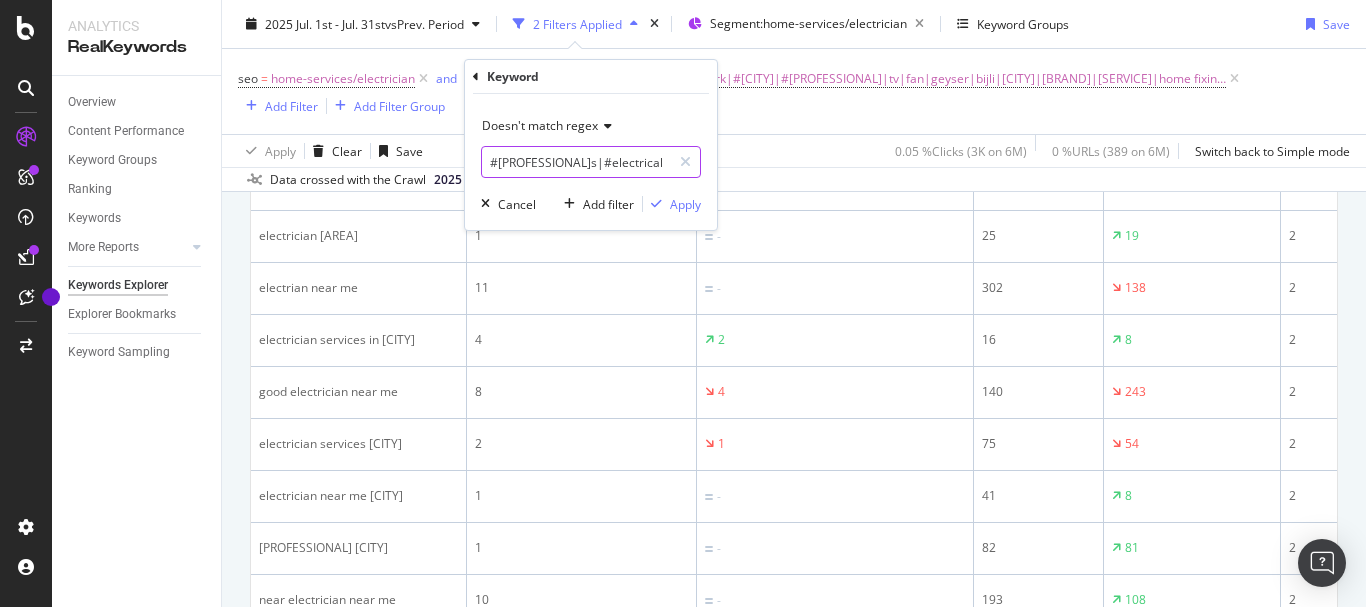 scroll, scrollTop: 0, scrollLeft: 1746, axis: horizontal 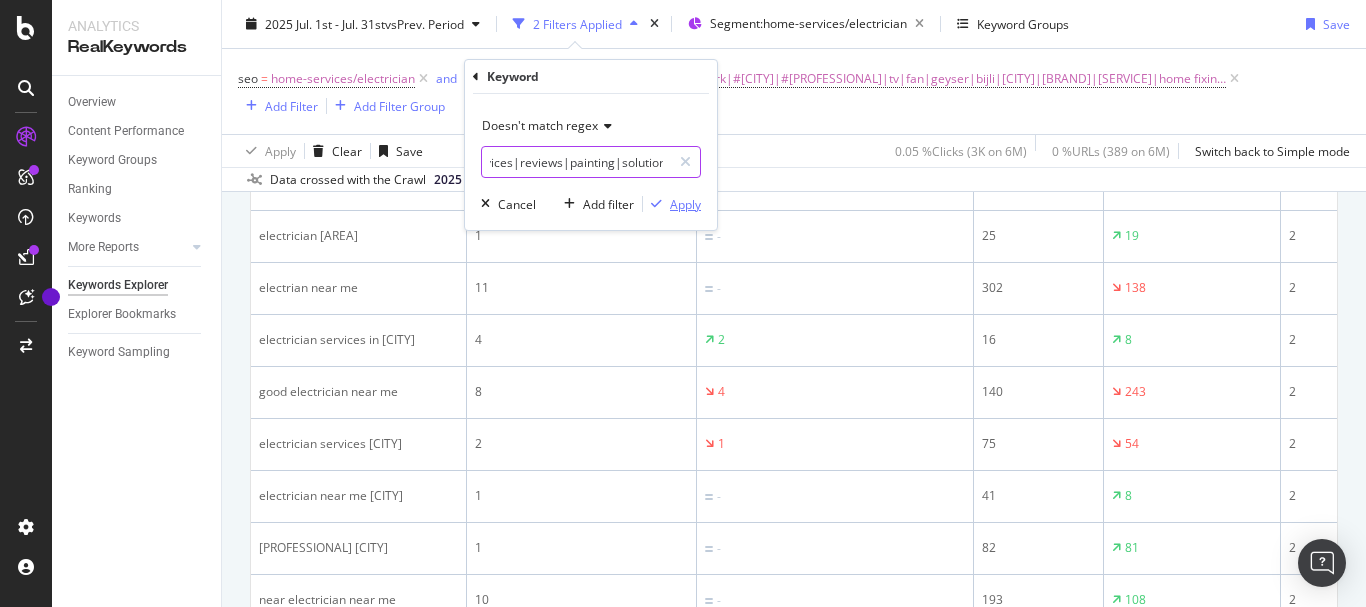 type on "#[PROFESSIONAL]s|#electricalwork|#[CITY]|#[PROFESSIONAL]|tv|fan|geyser|bijli|[CITY]|[BRAND]|[SERVICE]|home fixing|fridge|salon|contractors|bike|generator|salary|switch|gp [PROFESSIONAL]s|oven|inverter|[BRAND]|[SERVICE]|replacement|[CITY]|carpenter|fix it|[CITY]|rewiring|jobs|home-services|reviews|painting|solutions|plumber" 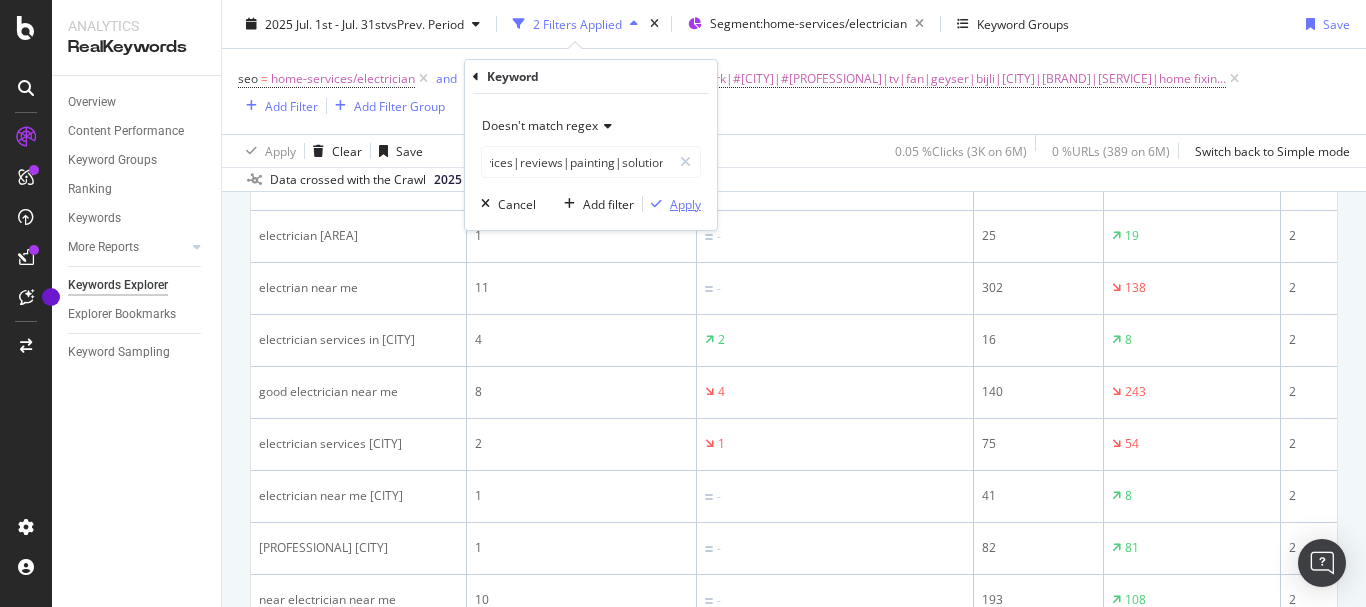 scroll, scrollTop: 0, scrollLeft: 0, axis: both 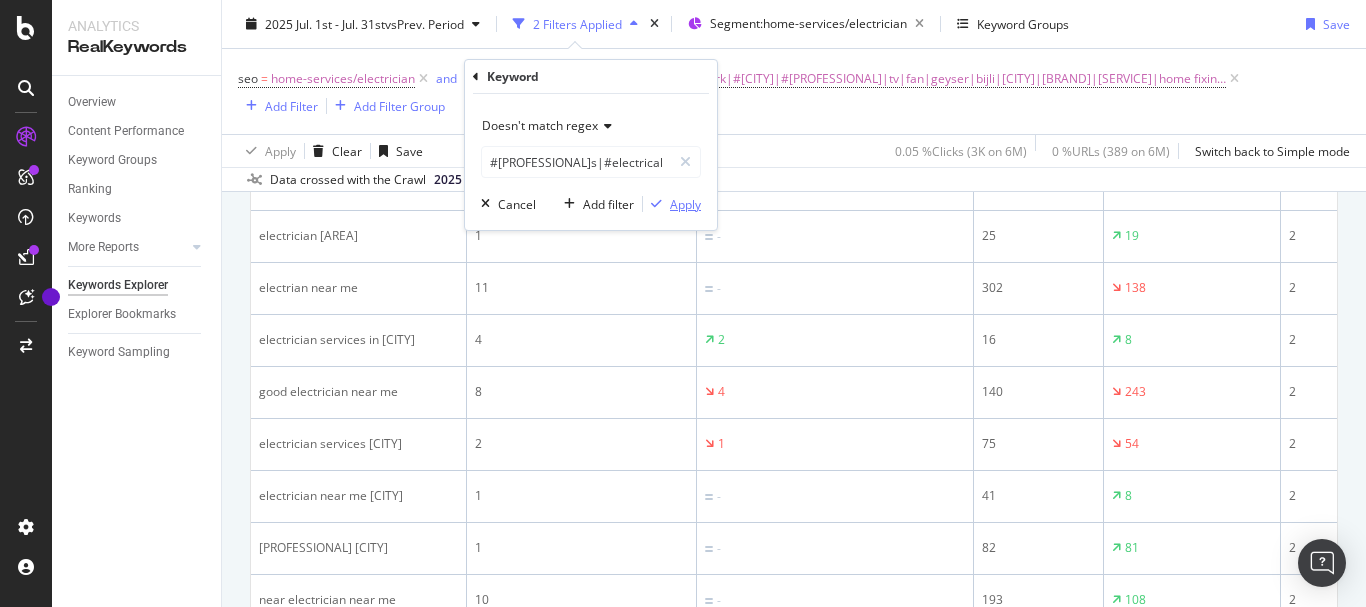 click on "Apply" at bounding box center [685, 204] 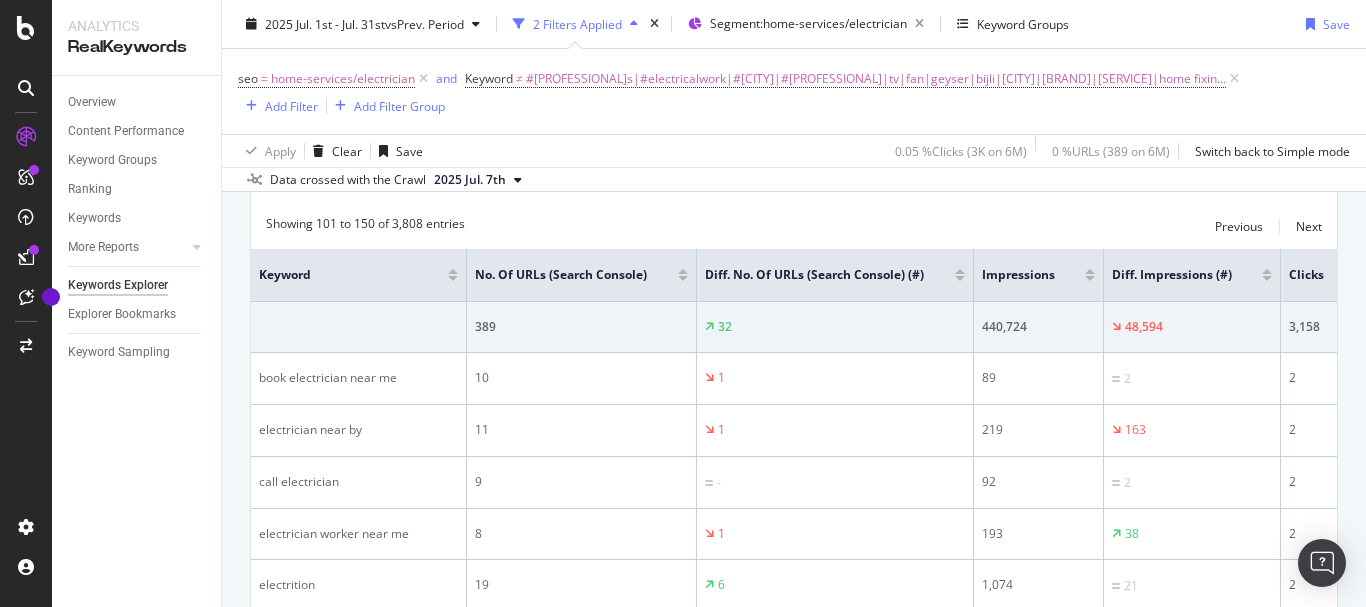scroll, scrollTop: 536, scrollLeft: 0, axis: vertical 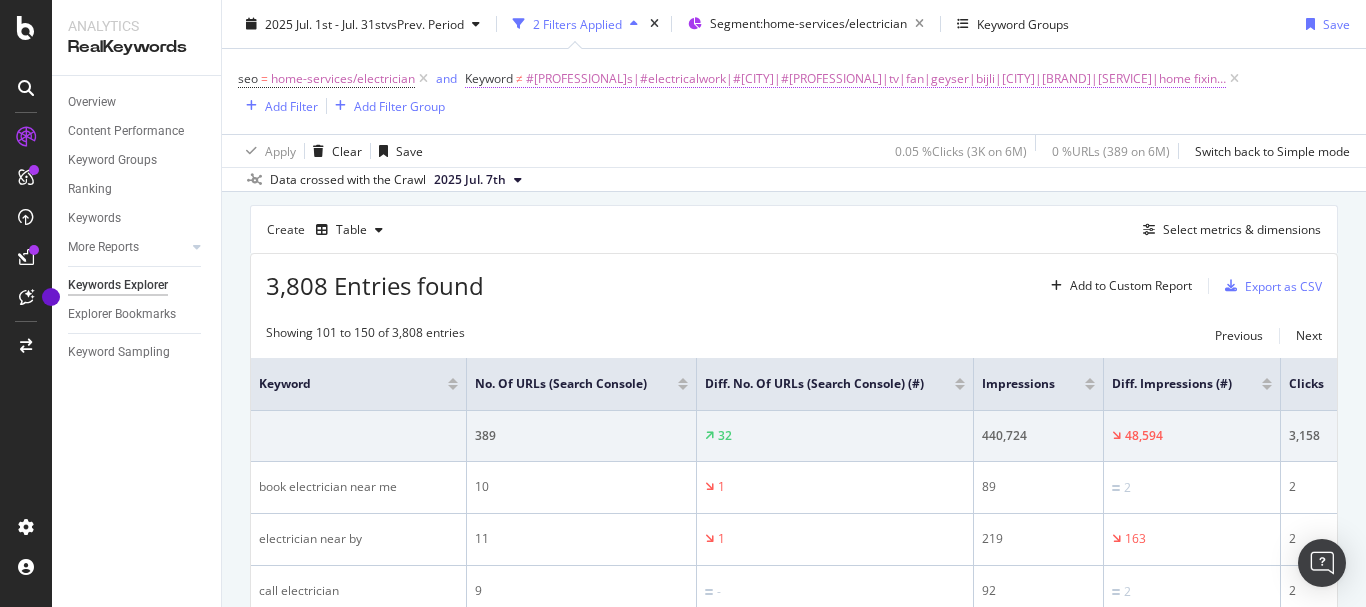 click on "#[PROFESSIONAL]s|#electricalwork|#[CITY]|#[PROFESSIONAL]|tv|fan|geyser|bijli|[CITY]|[BRAND]|[SERVICE]|home fixing|fridge|salon|contractors|bike|generator|salary|switch|gp [PROFESSIONAL]s|oven|inverter|[BRAND]|[SERVICE]|replacement|[CITY]|carpenter|fix it|[CITY]|rewiring|jobs|home-services|reviews|painting|solutions|plumber" at bounding box center [876, 79] 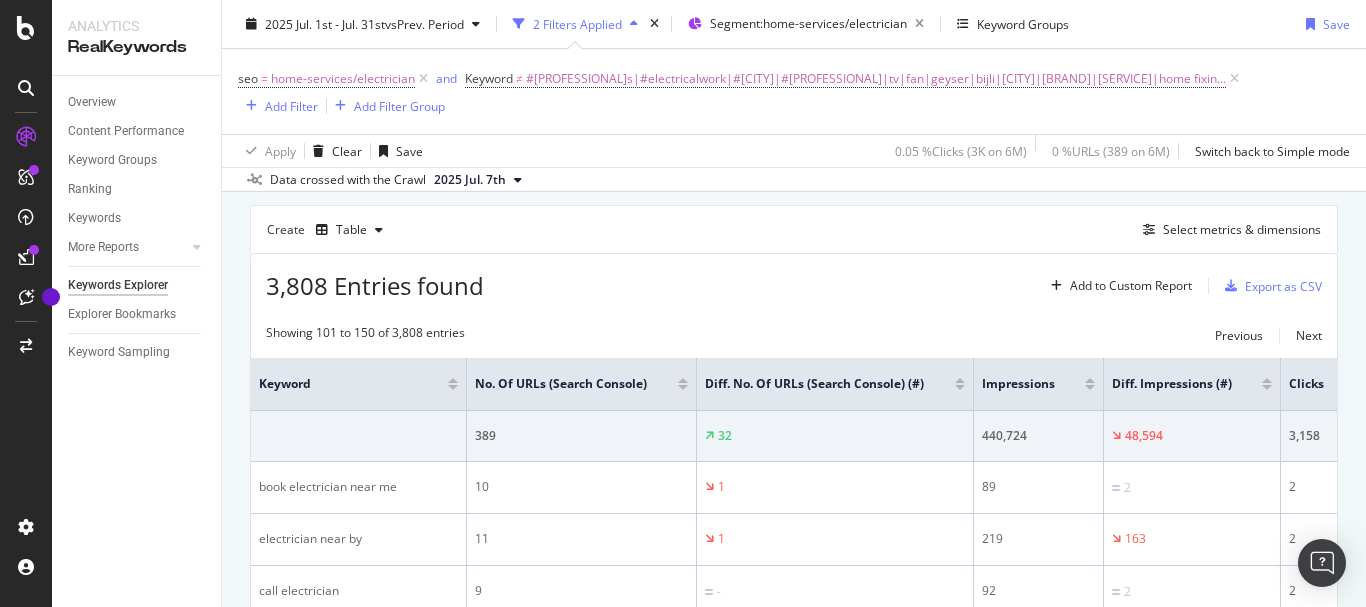 click on "Create   Table Select metrics & dimensions" at bounding box center (794, 229) 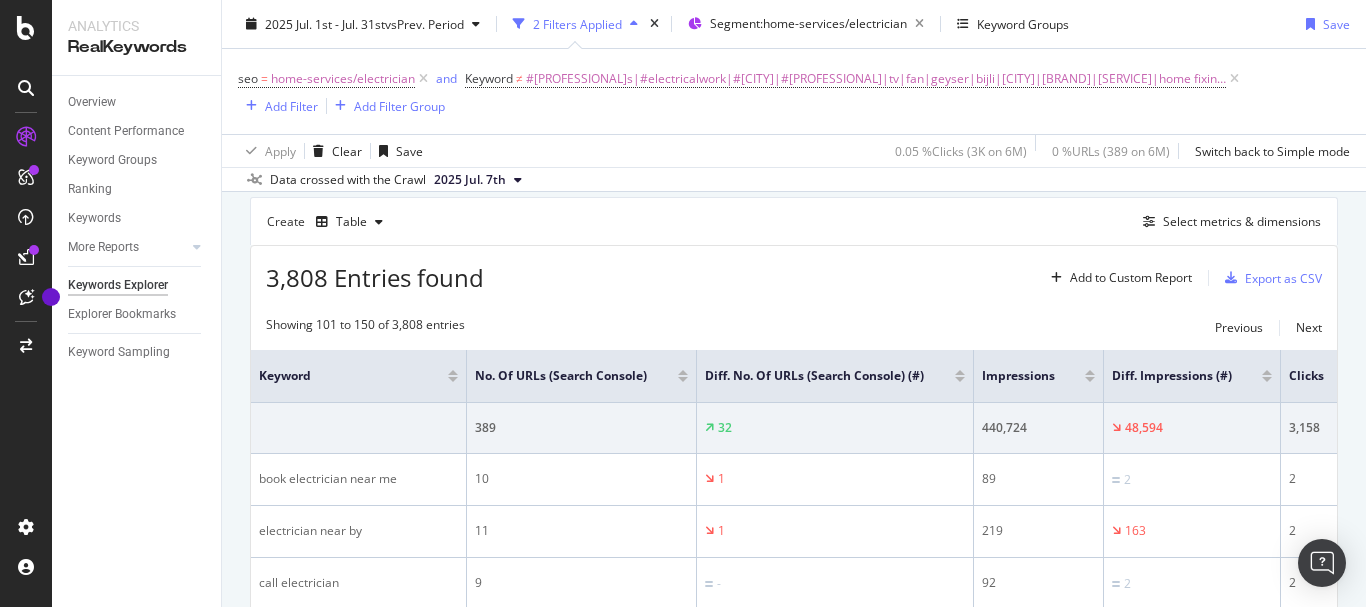 scroll, scrollTop: 536, scrollLeft: 0, axis: vertical 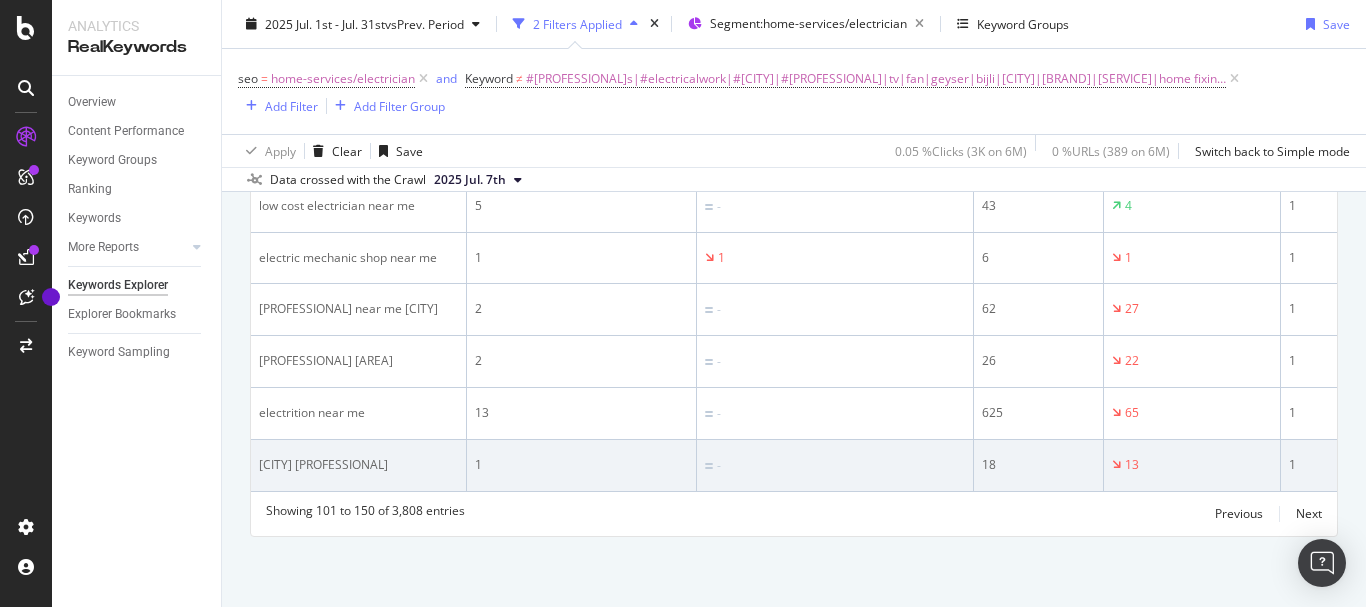 click on "[CITY] [PROFESSIONAL]" at bounding box center (358, 465) 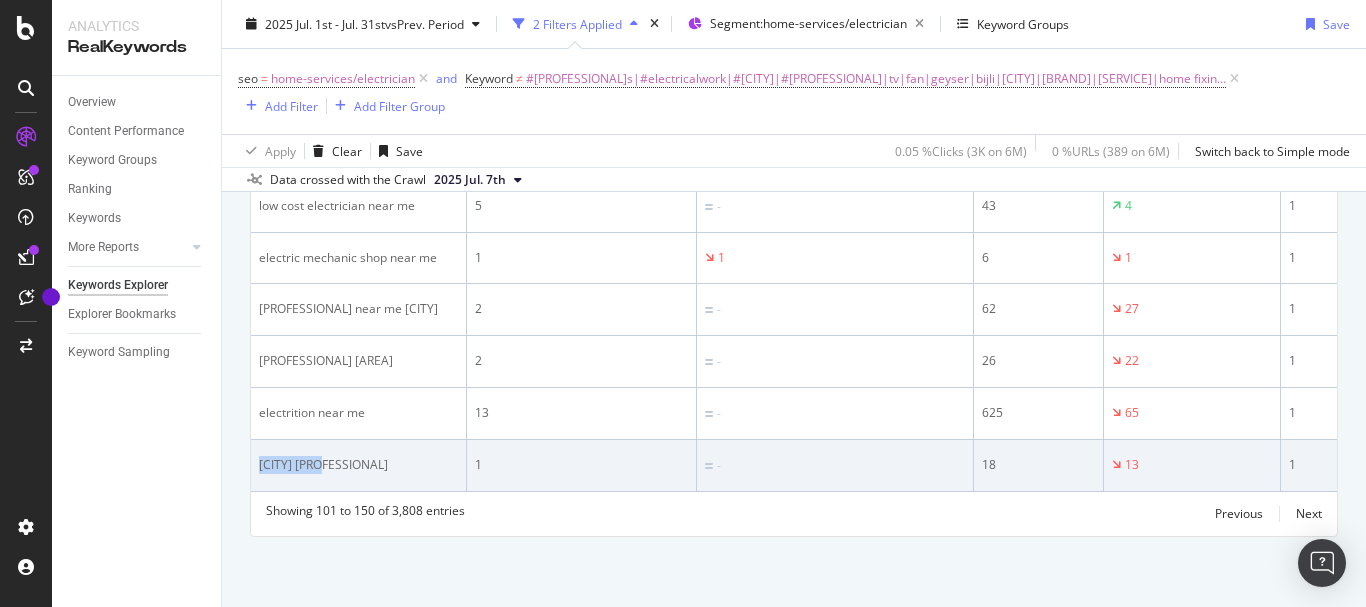 click on "[CITY] [PROFESSIONAL]" at bounding box center (358, 465) 